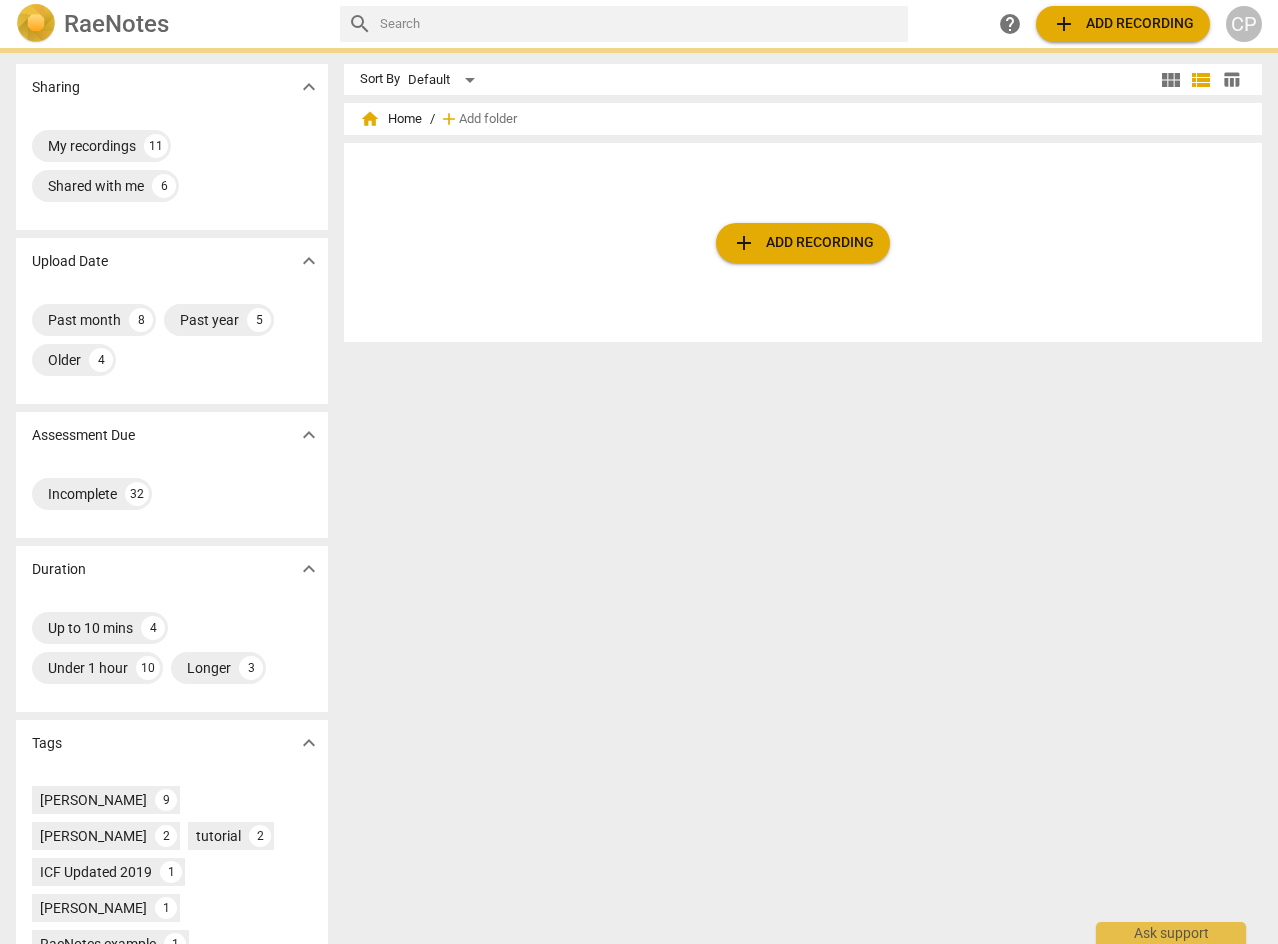 scroll, scrollTop: 0, scrollLeft: 0, axis: both 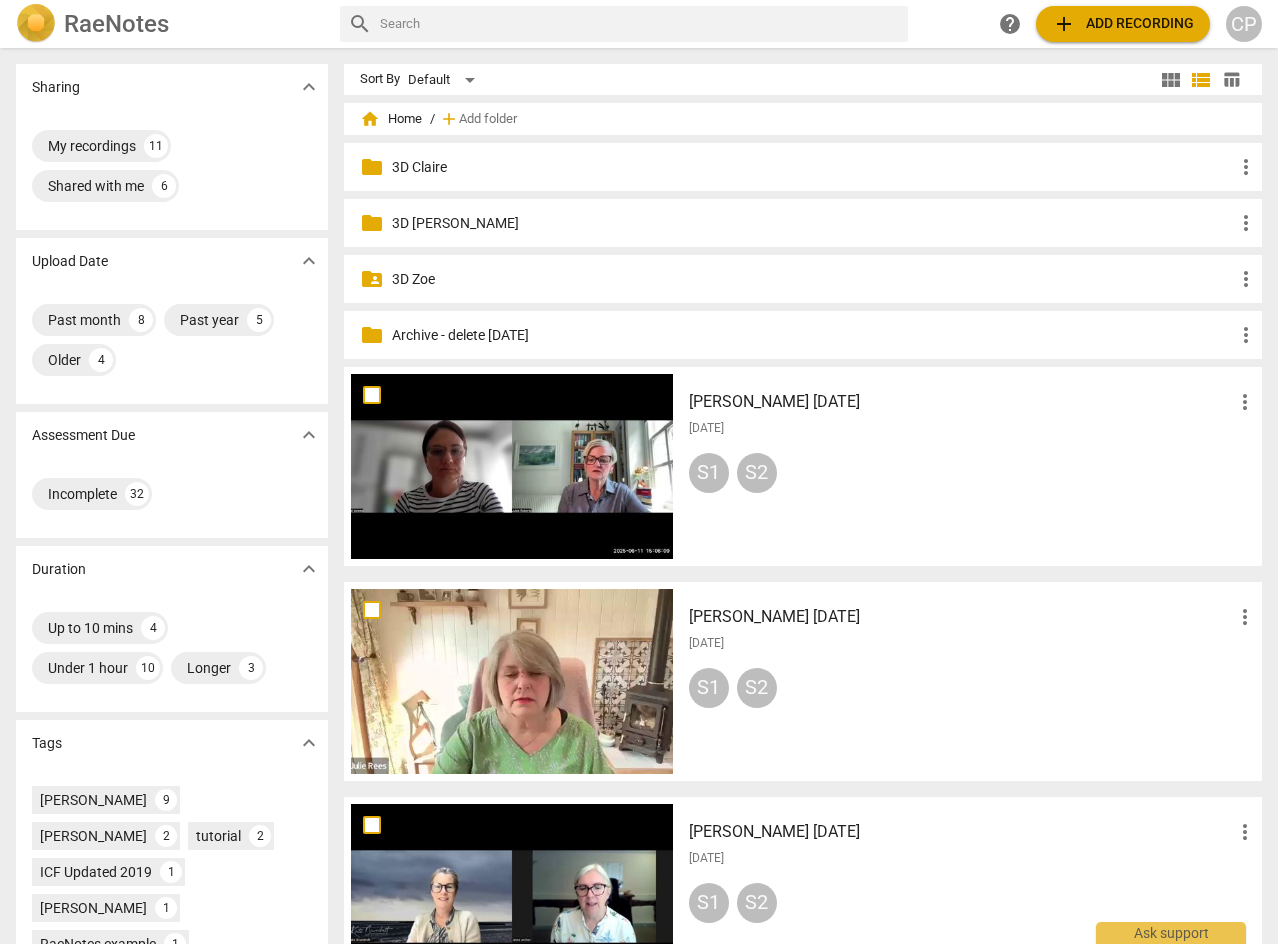 click on "[PERSON_NAME] [DATE]" at bounding box center (961, 402) 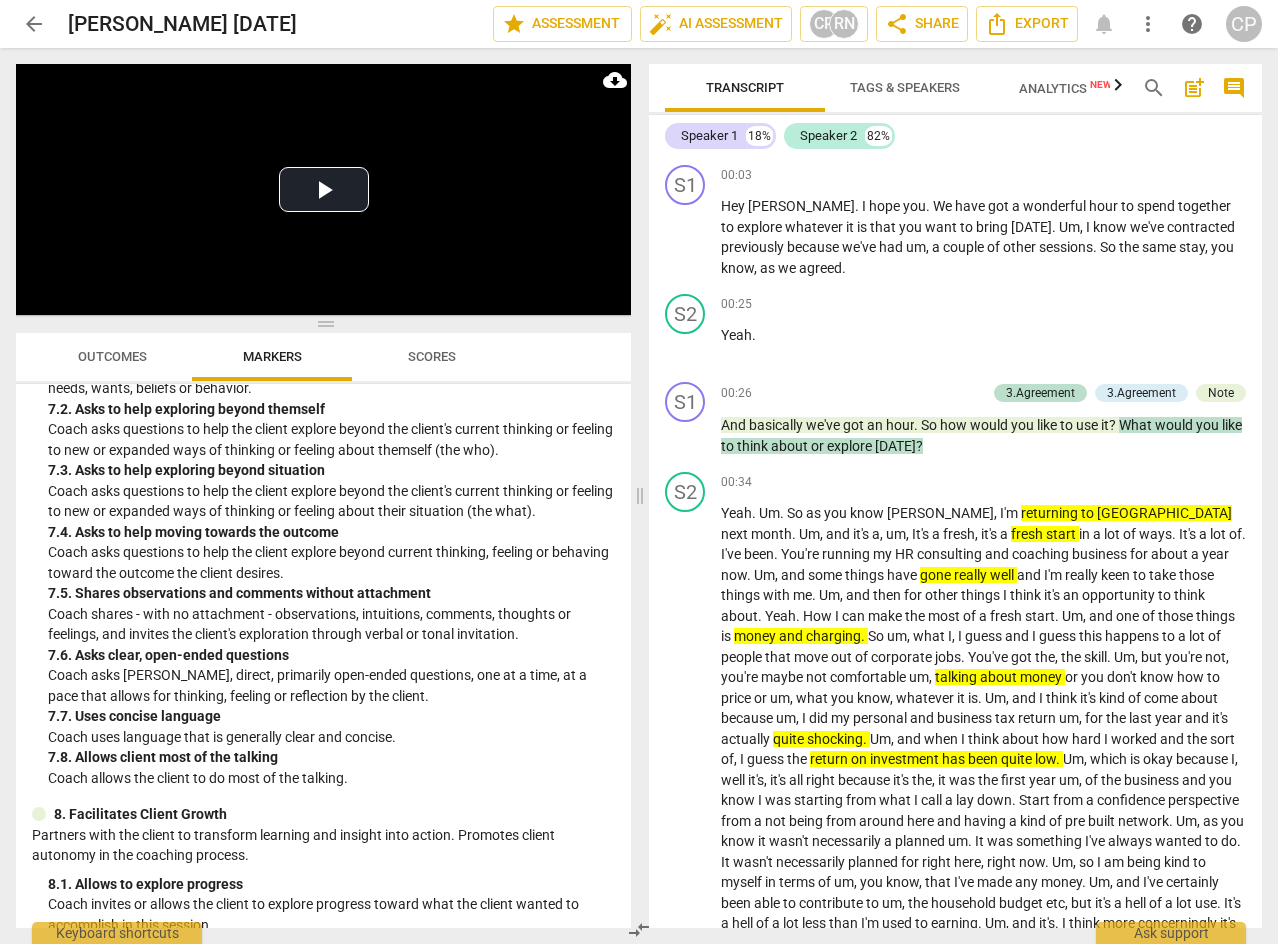 scroll, scrollTop: 2100, scrollLeft: 0, axis: vertical 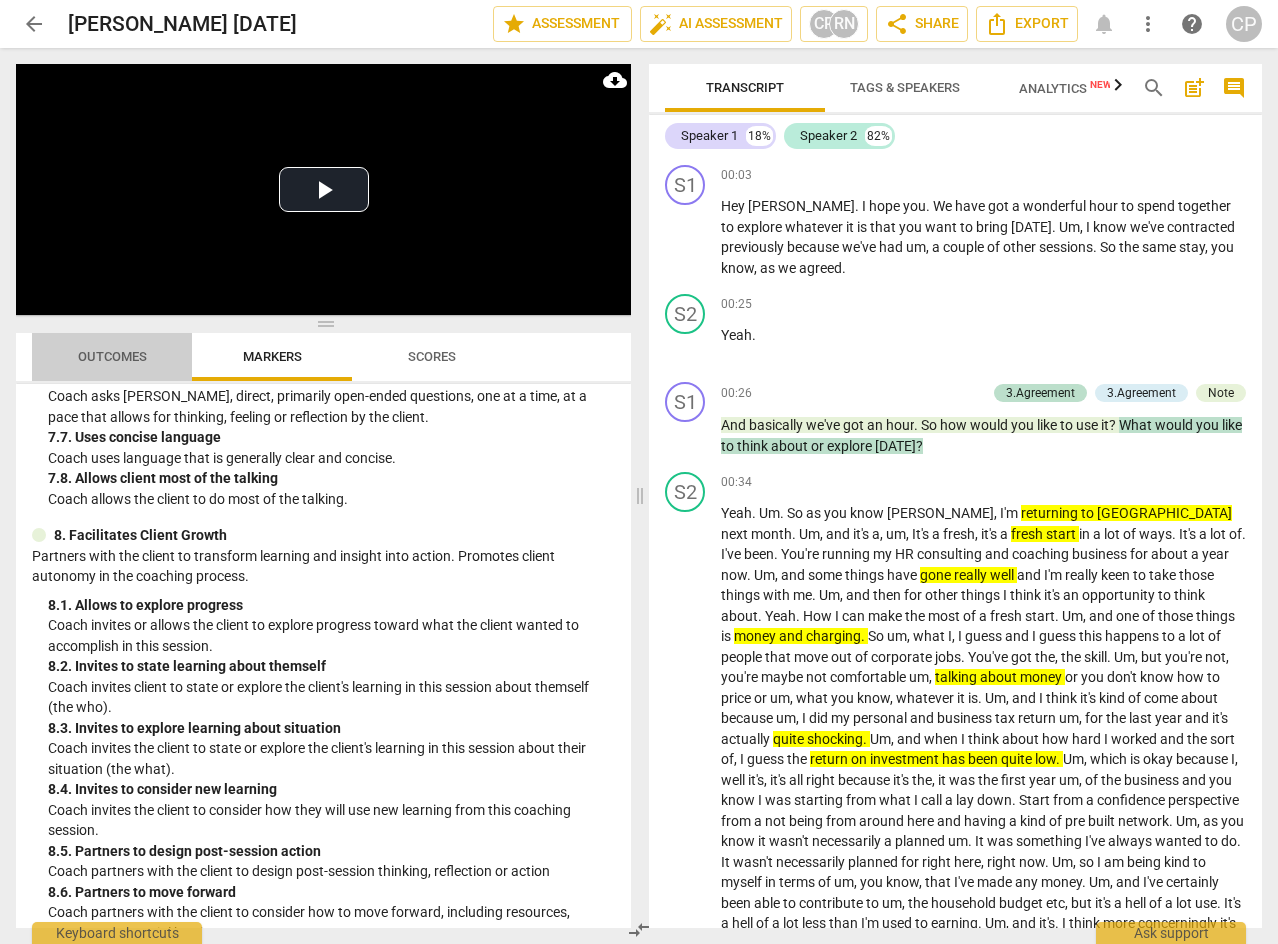 click on "Outcomes" at bounding box center [112, 356] 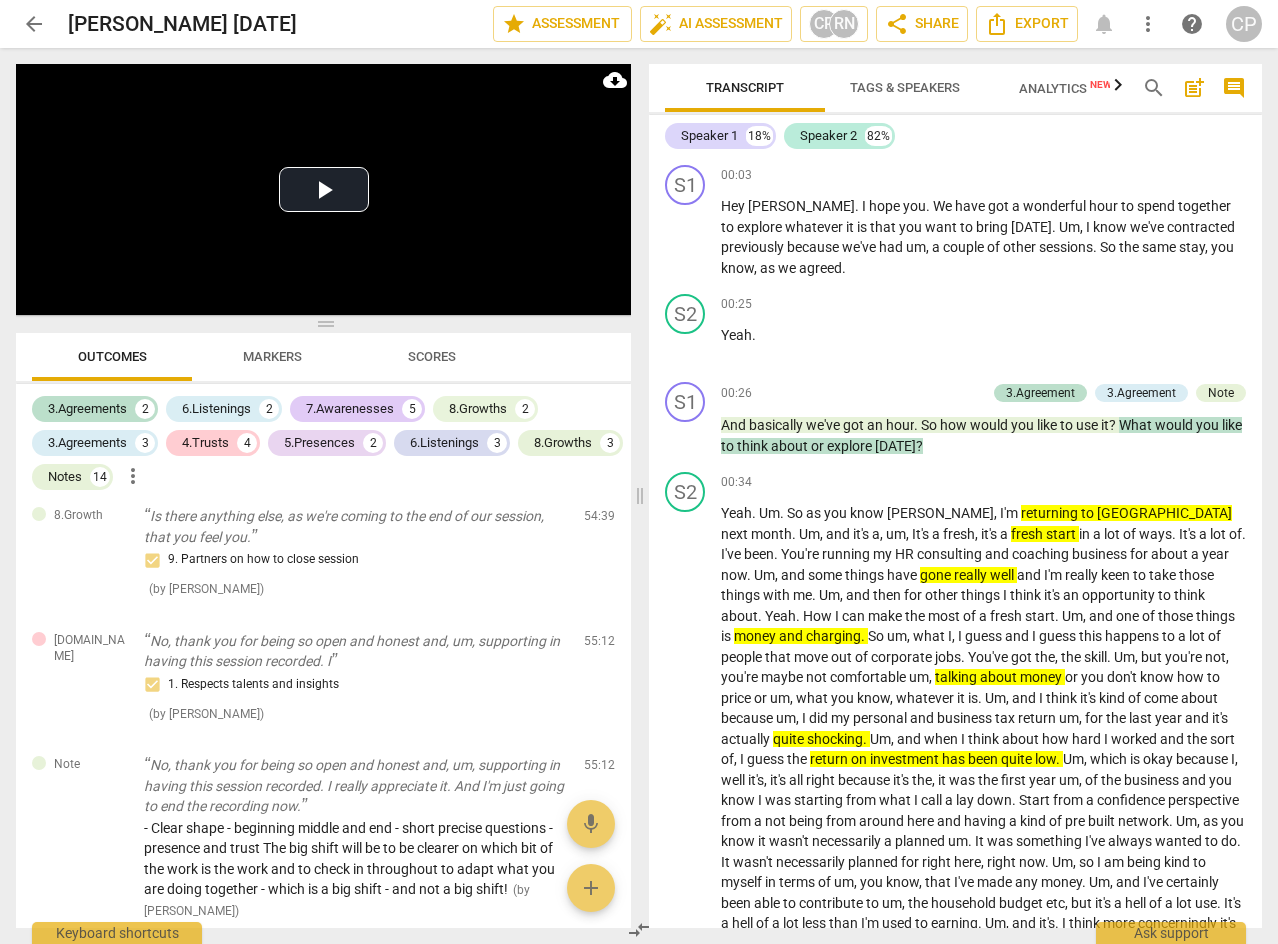 scroll, scrollTop: 5615, scrollLeft: 0, axis: vertical 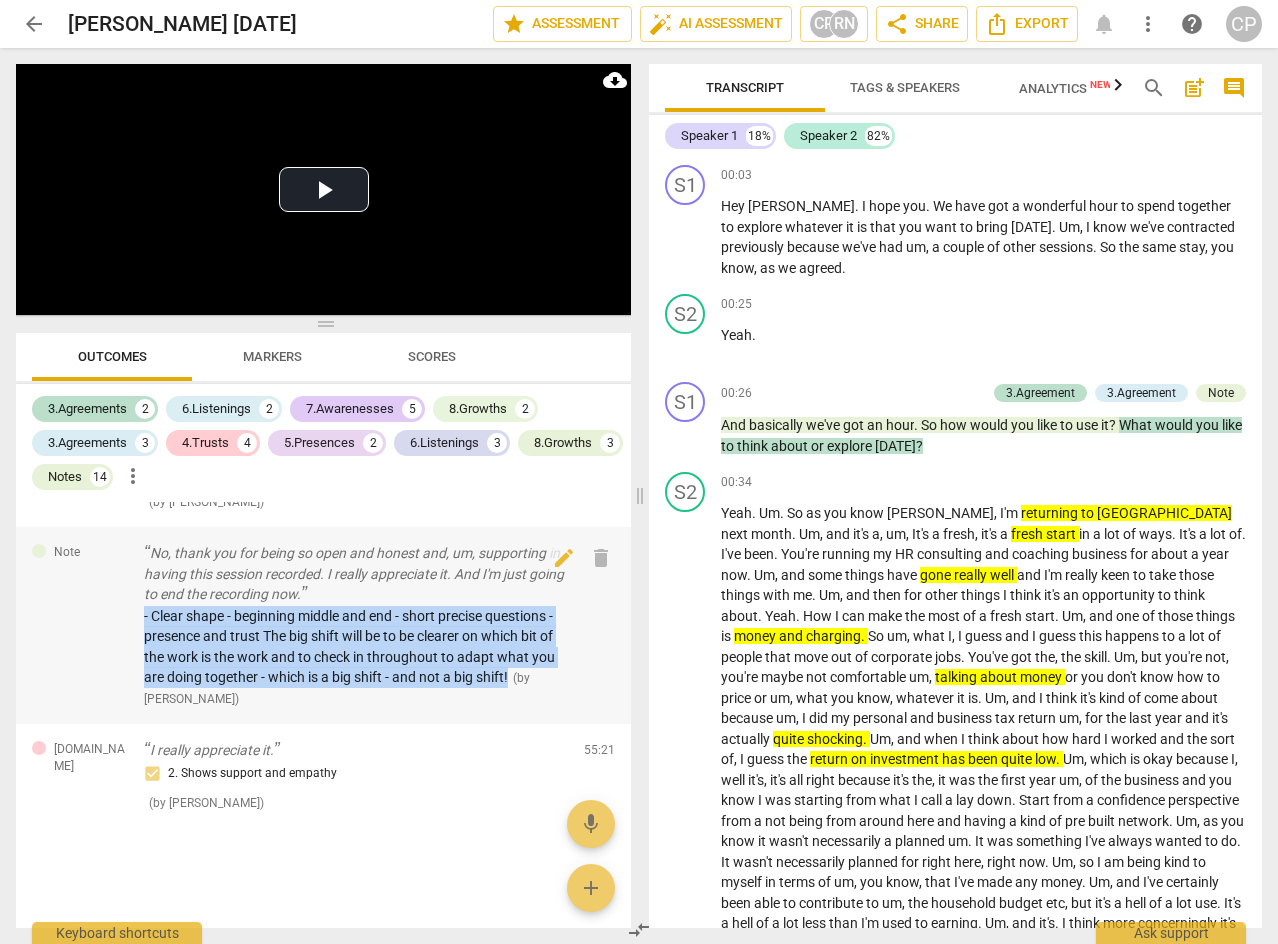 drag, startPoint x: 138, startPoint y: 610, endPoint x: 514, endPoint y: 685, distance: 383.4071 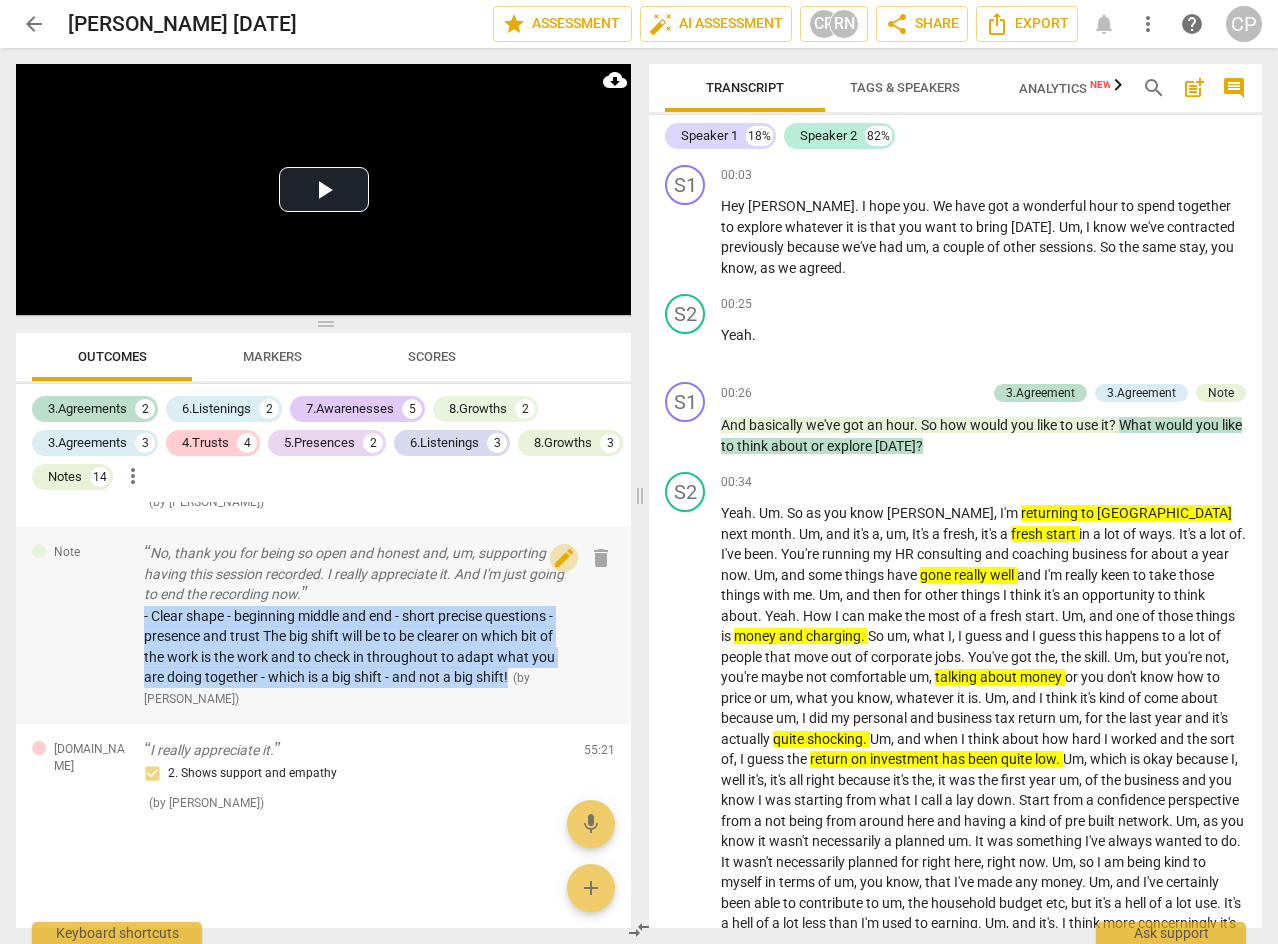 click on "edit" at bounding box center (564, 558) 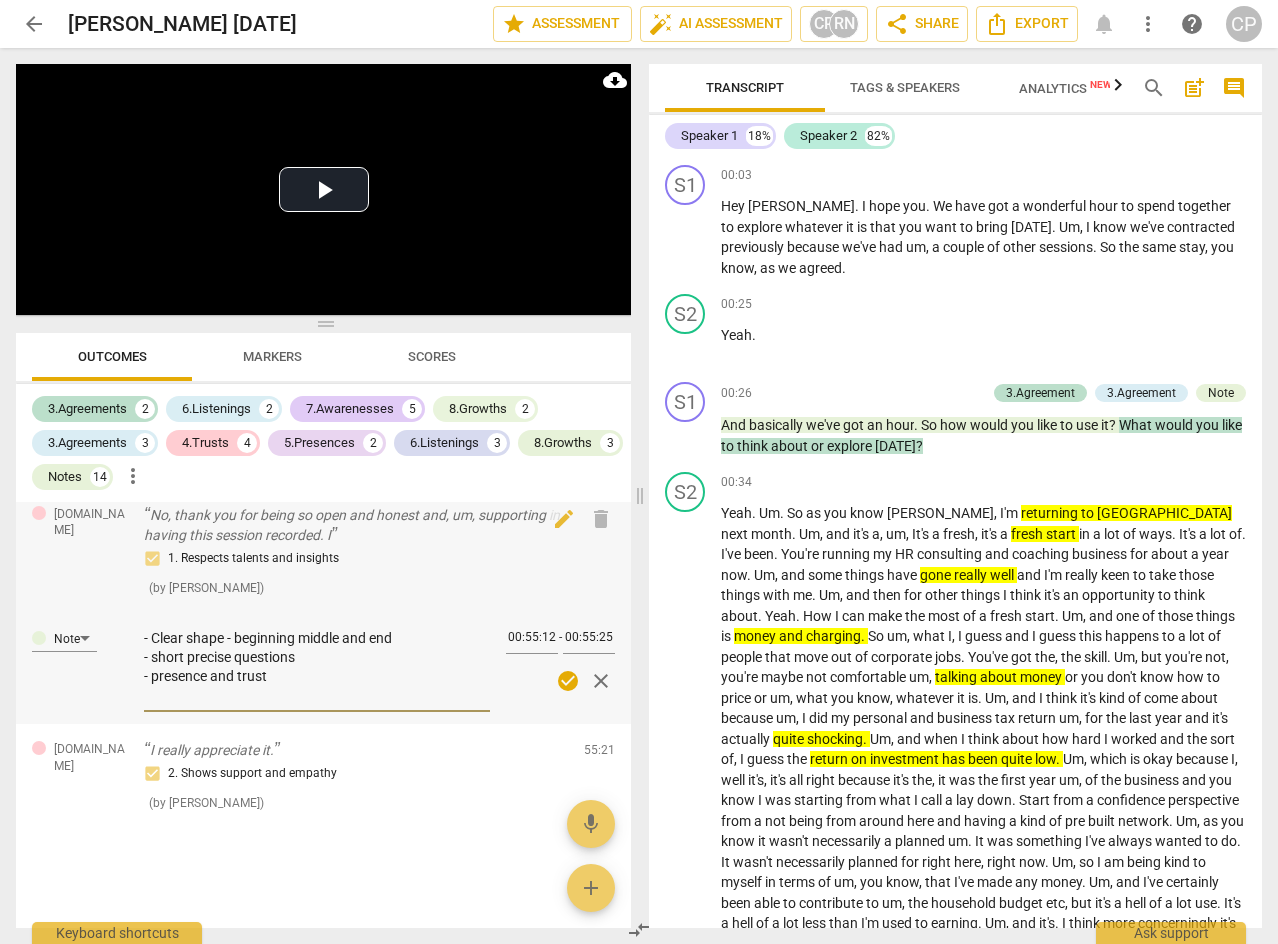 scroll, scrollTop: 5510, scrollLeft: 0, axis: vertical 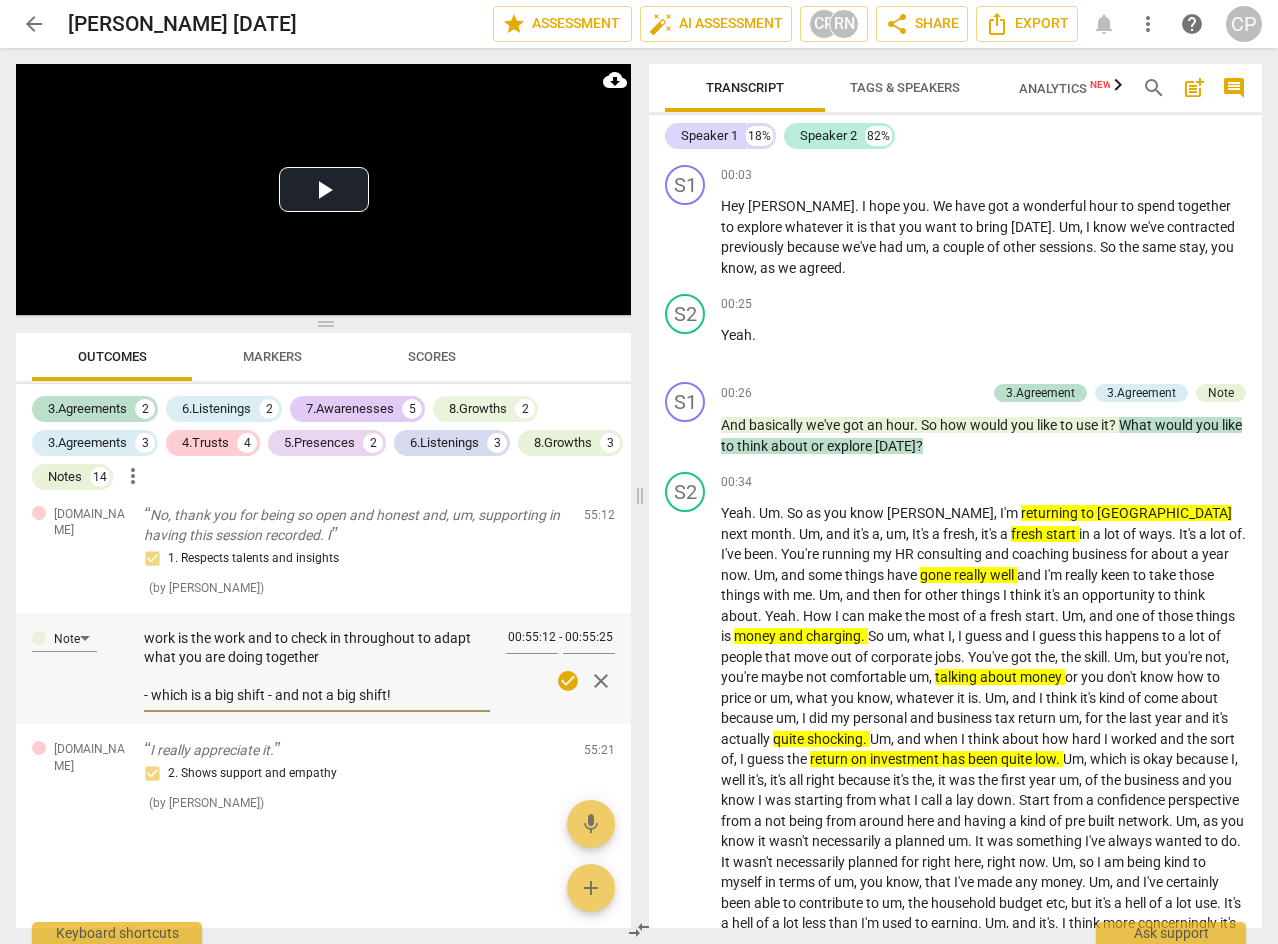 drag, startPoint x: 144, startPoint y: 659, endPoint x: 477, endPoint y: 741, distance: 342.9475 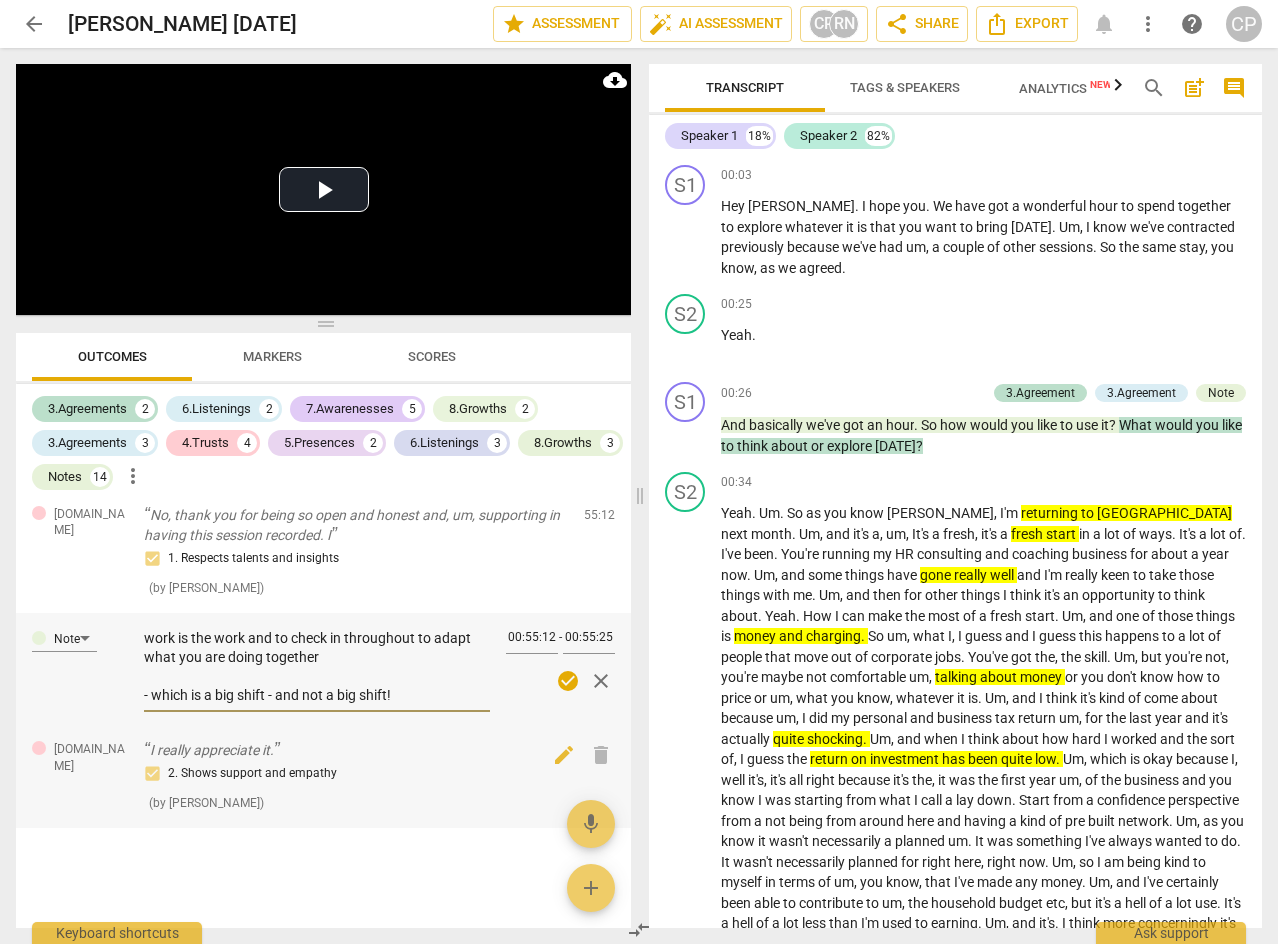 type 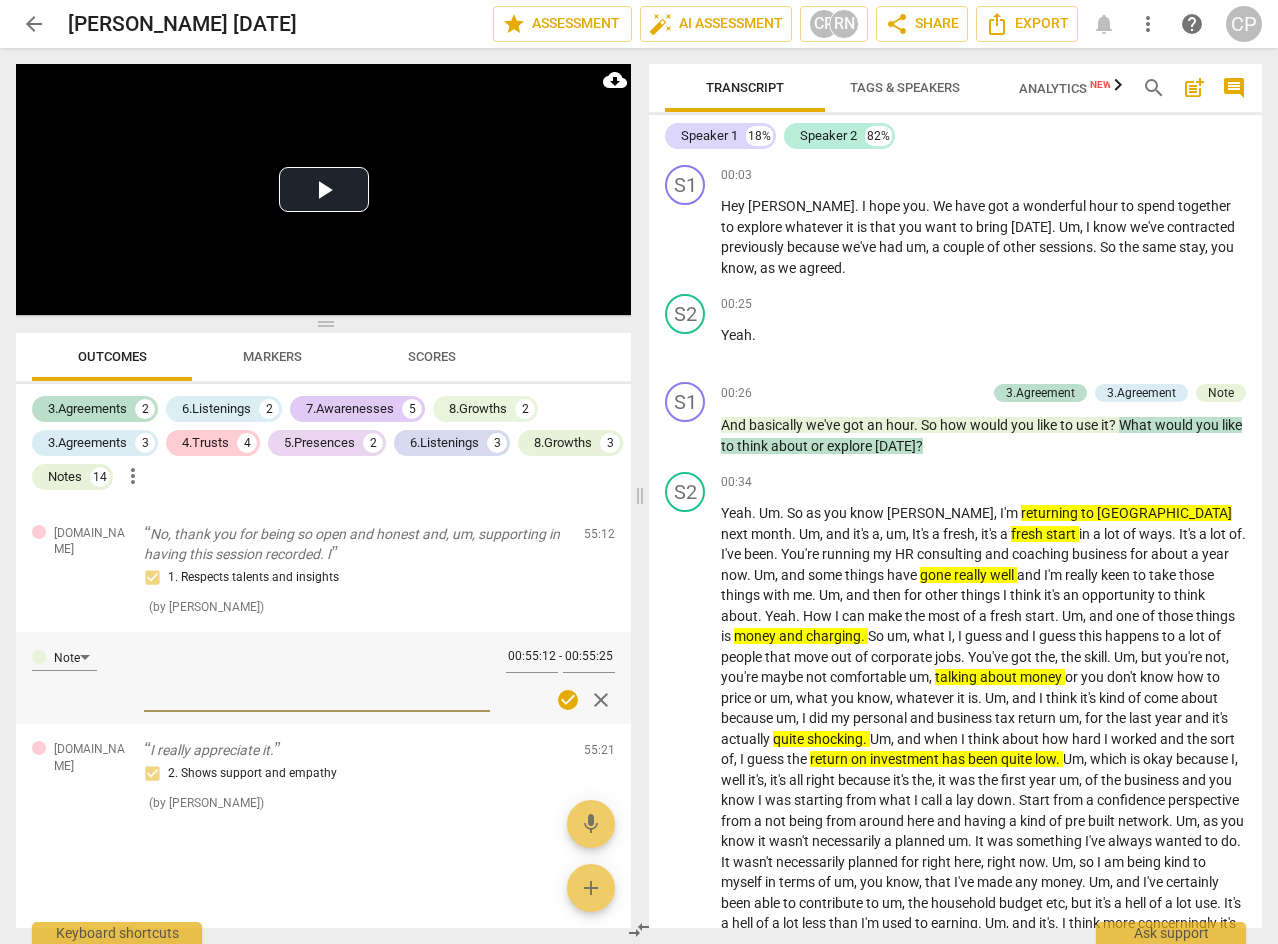 scroll, scrollTop: 0, scrollLeft: 0, axis: both 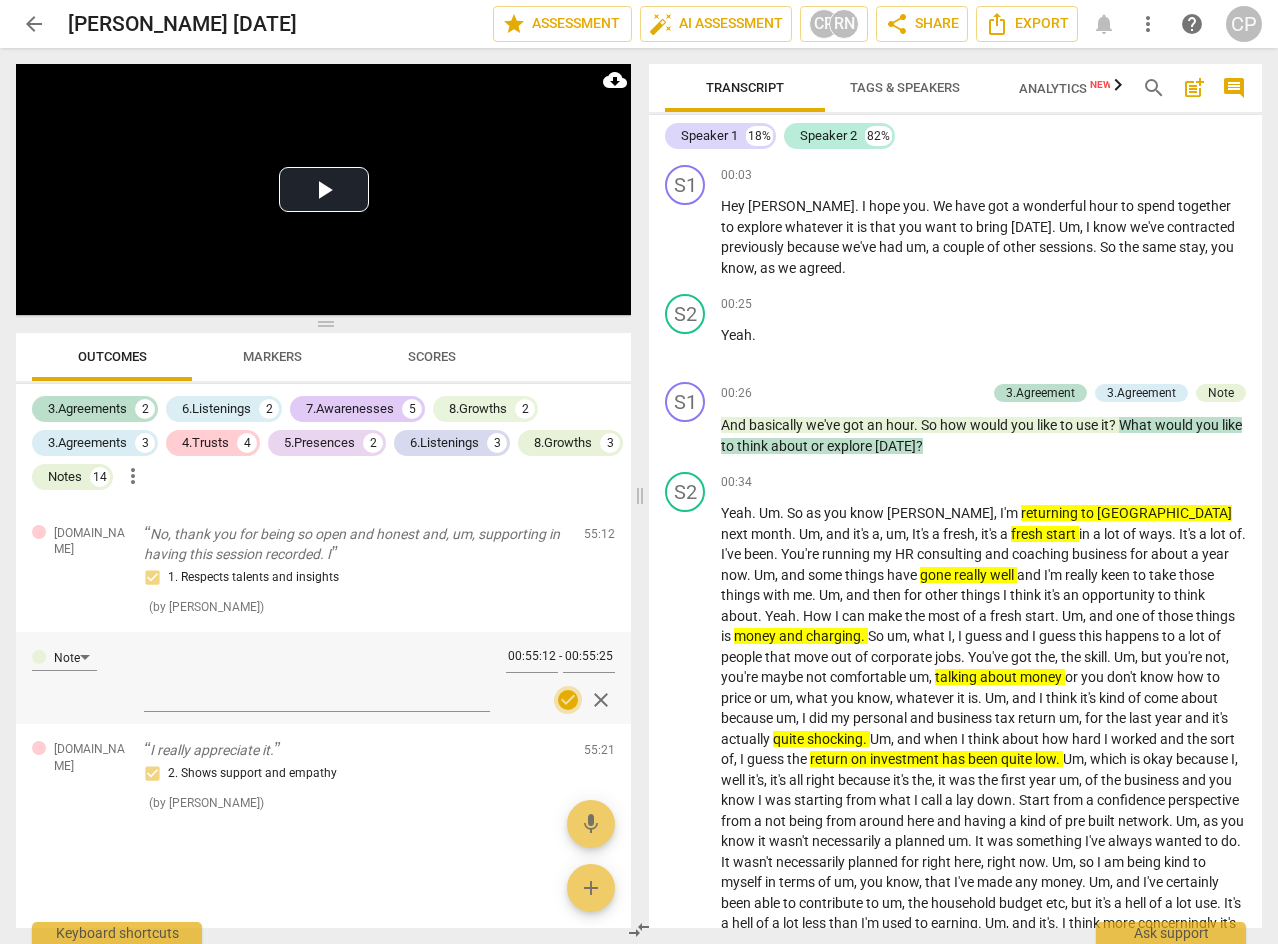 drag, startPoint x: 567, startPoint y: 703, endPoint x: 563, endPoint y: 688, distance: 15.524175 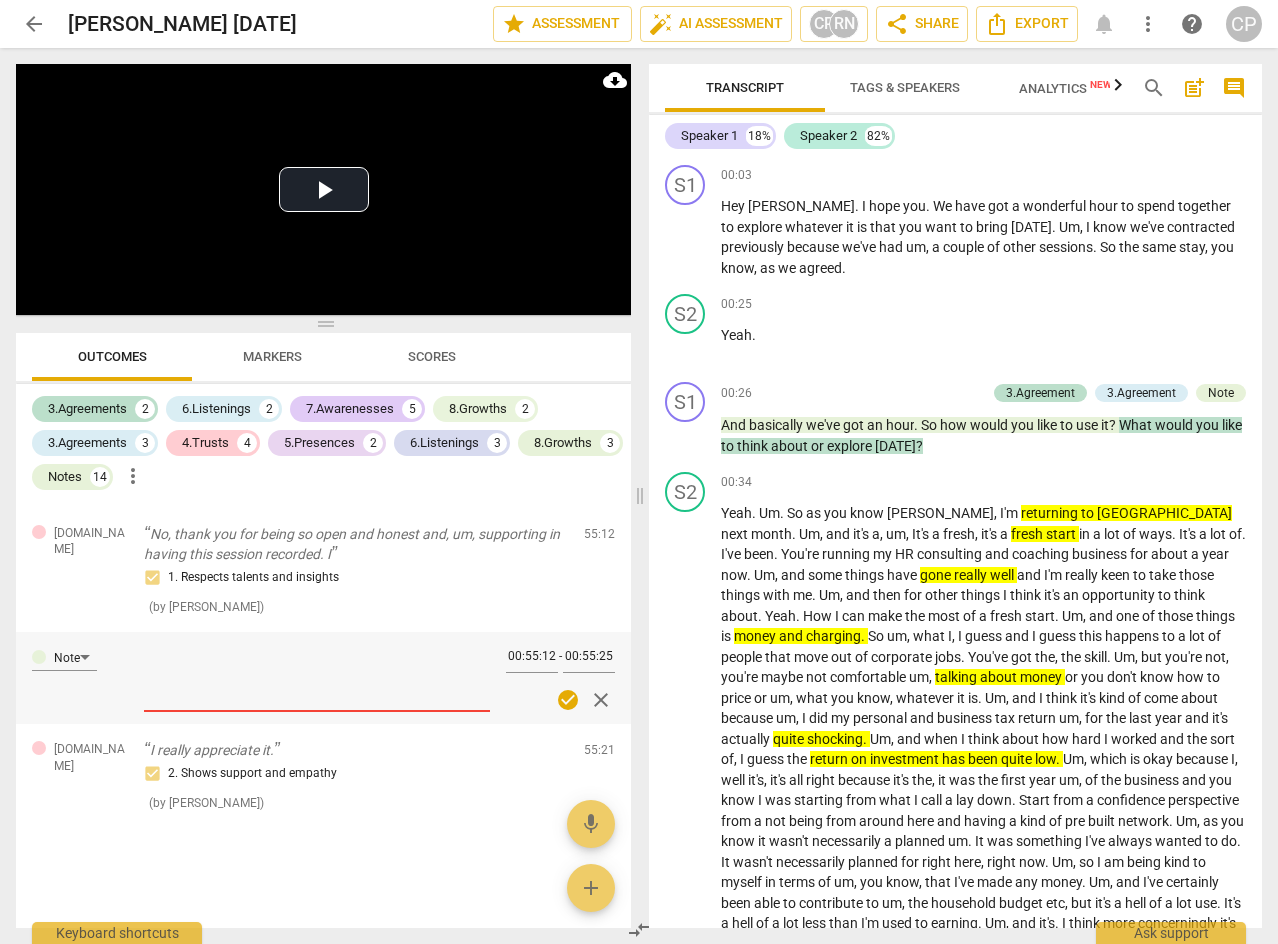 click on "post_add" at bounding box center [1194, 88] 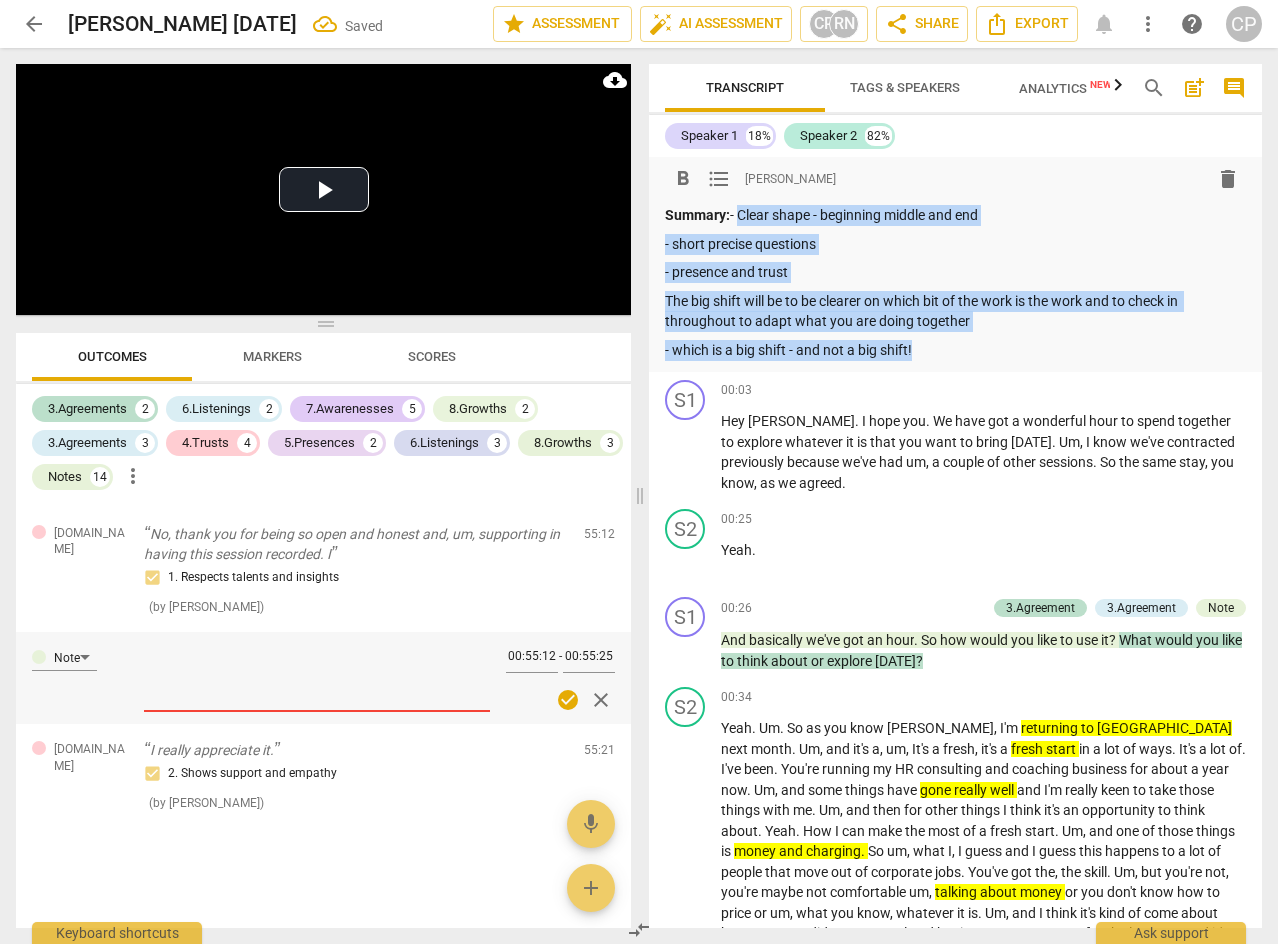 drag, startPoint x: 738, startPoint y: 214, endPoint x: 930, endPoint y: 350, distance: 235.28706 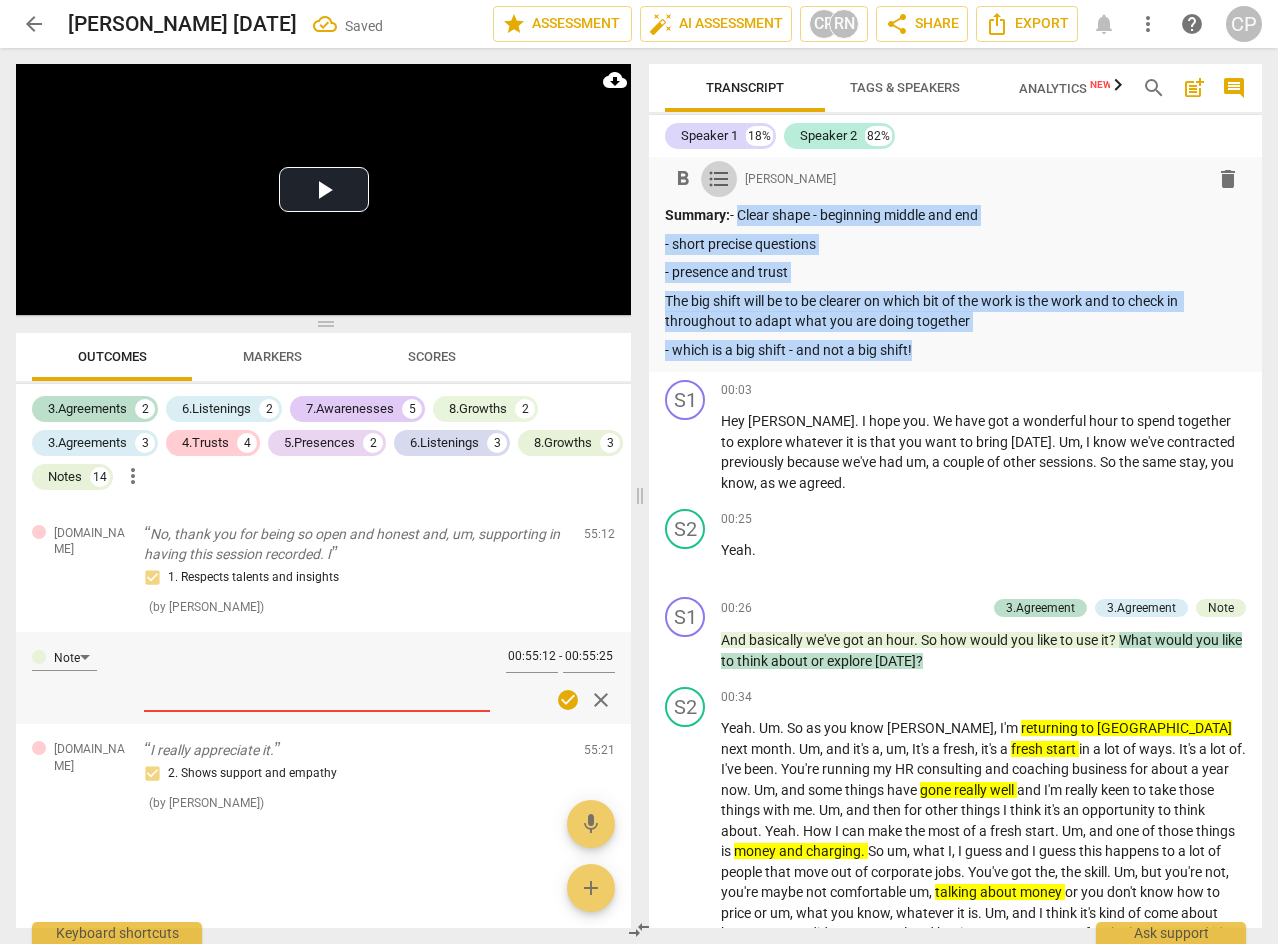 click on "format_list_bulleted" at bounding box center (719, 179) 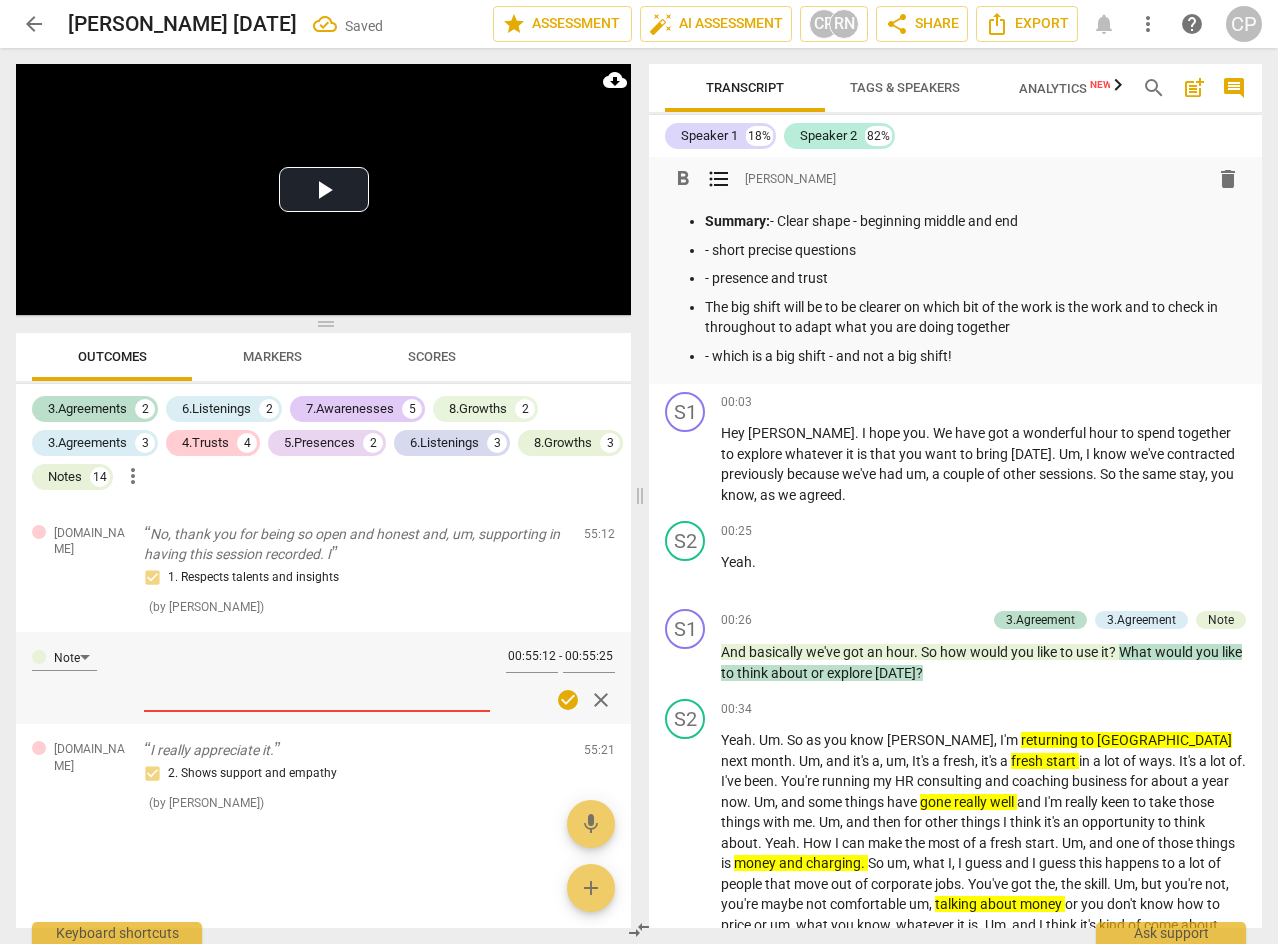 click on "- short precise questions" at bounding box center [975, 250] 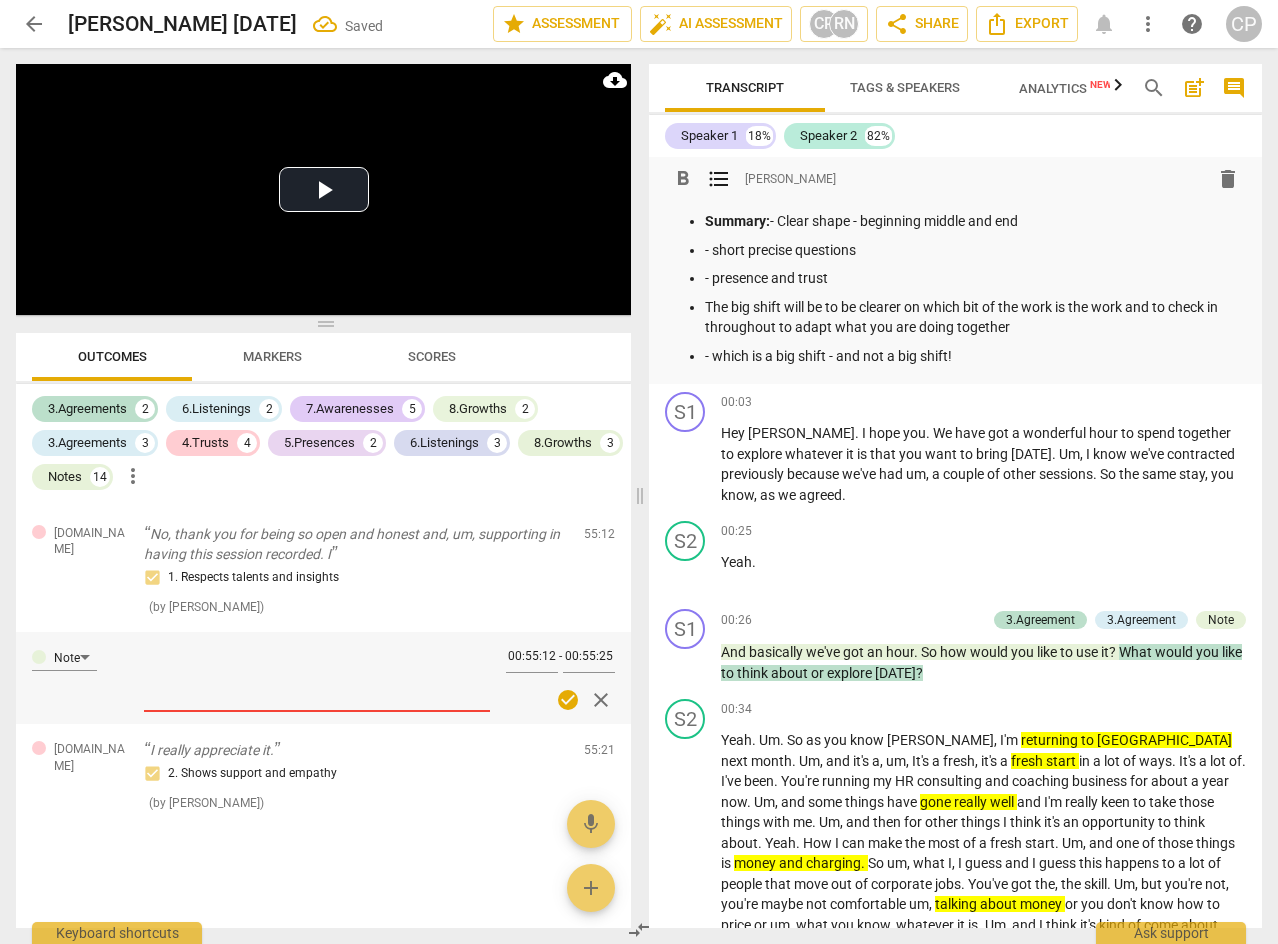 click on "Summary:   - Clear shape - beginning middle and end" at bounding box center [975, 221] 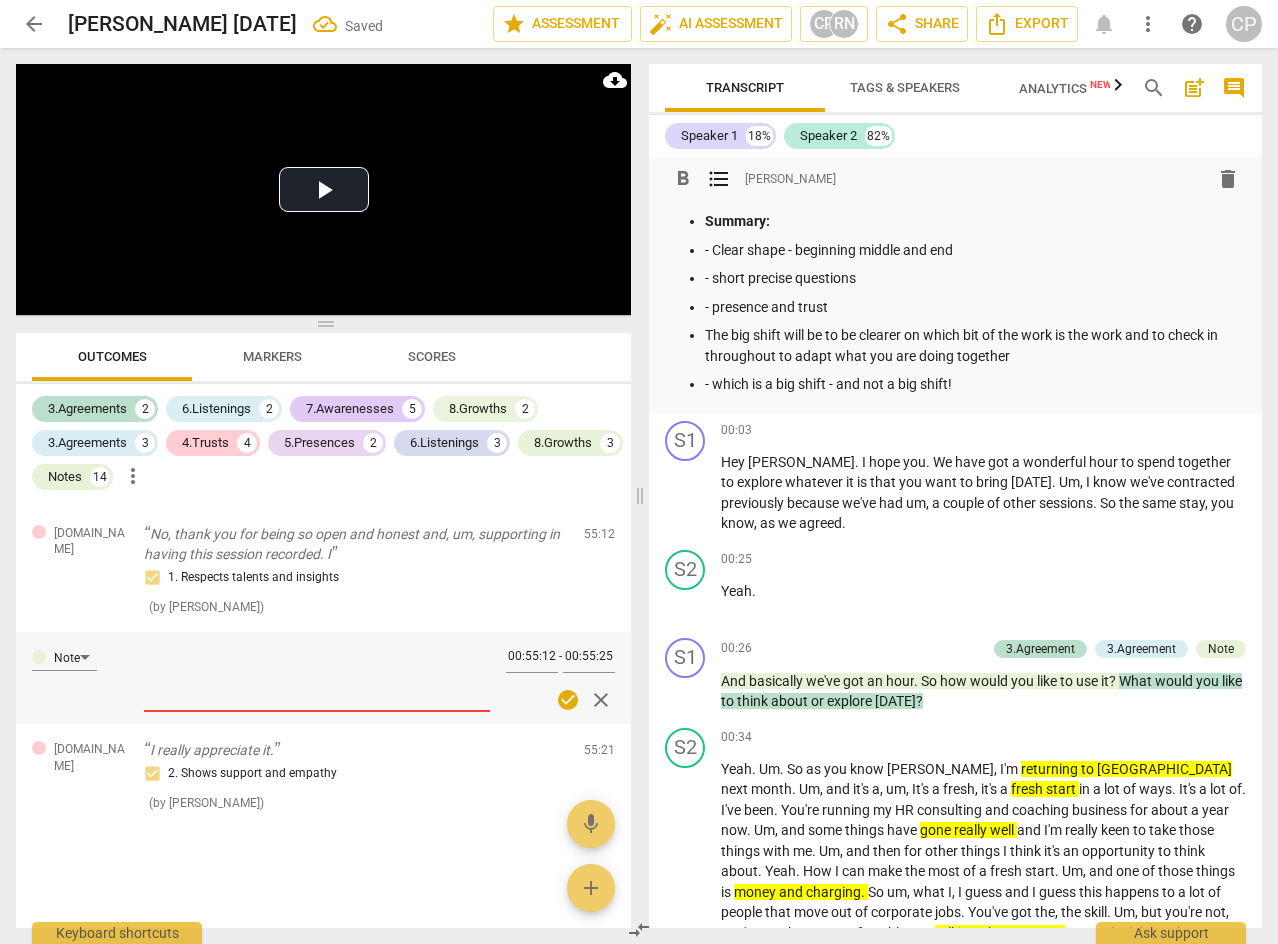 type 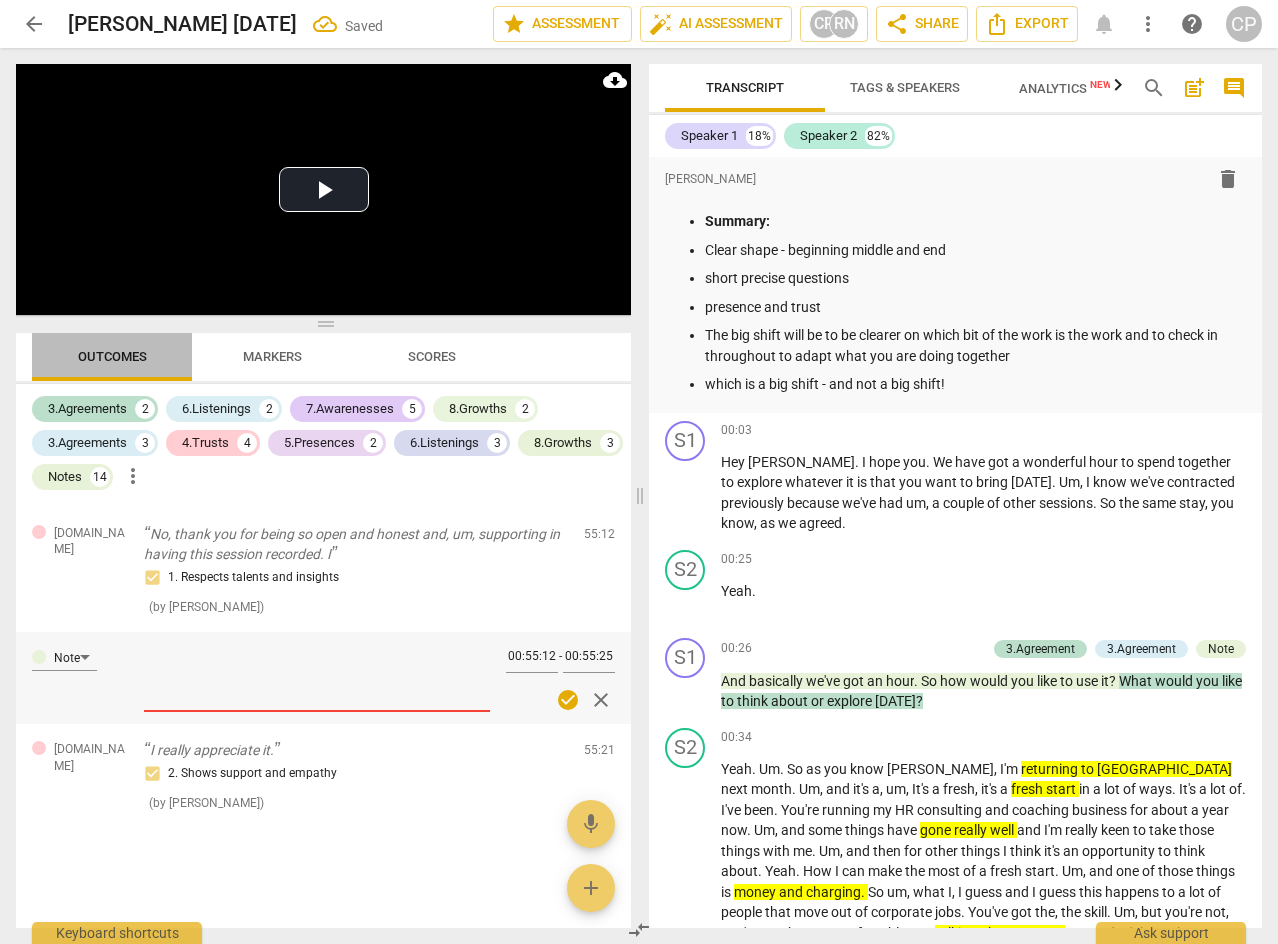 click on "Outcomes" at bounding box center (112, 356) 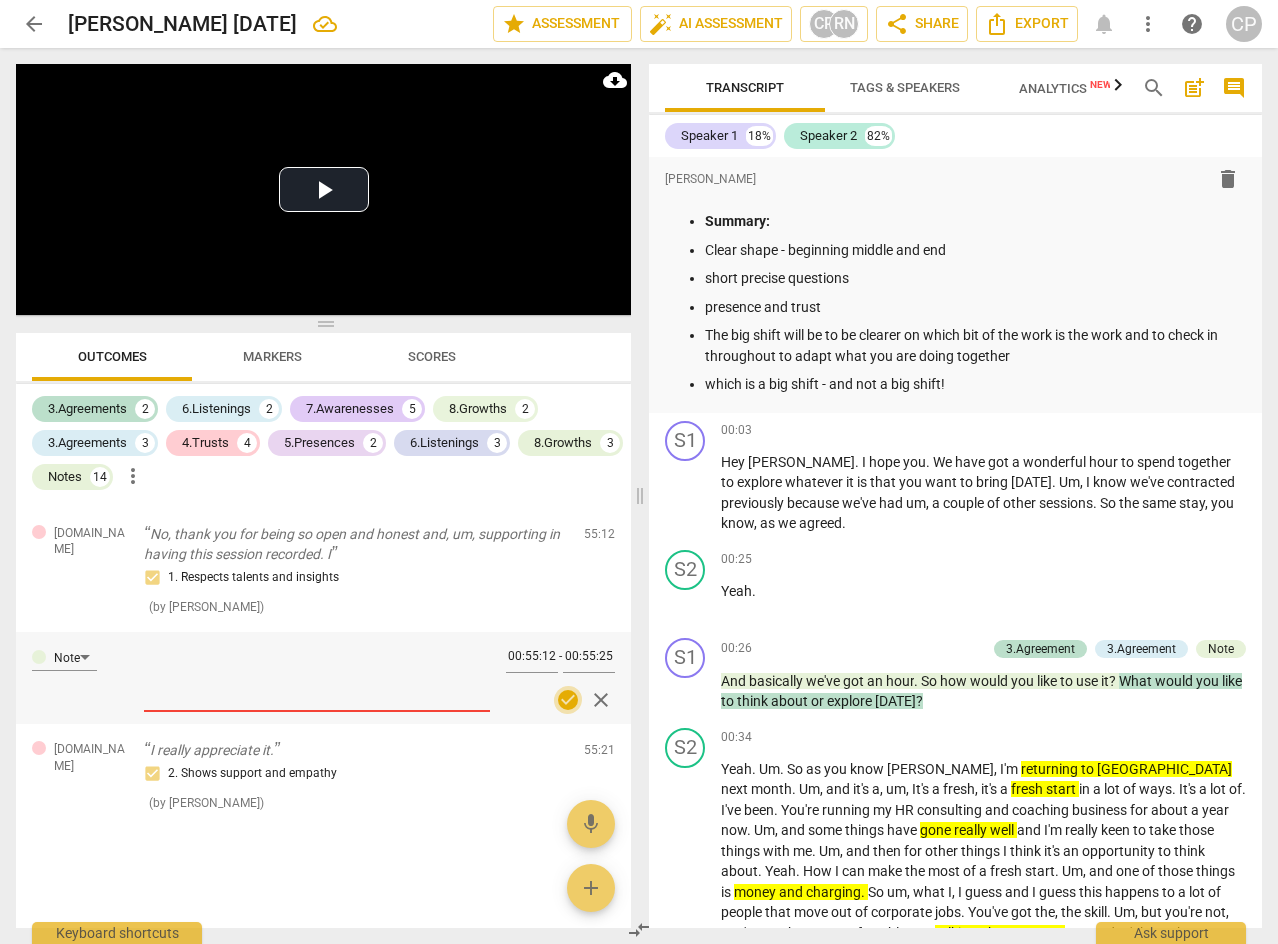 click on "check_circle" at bounding box center [568, 700] 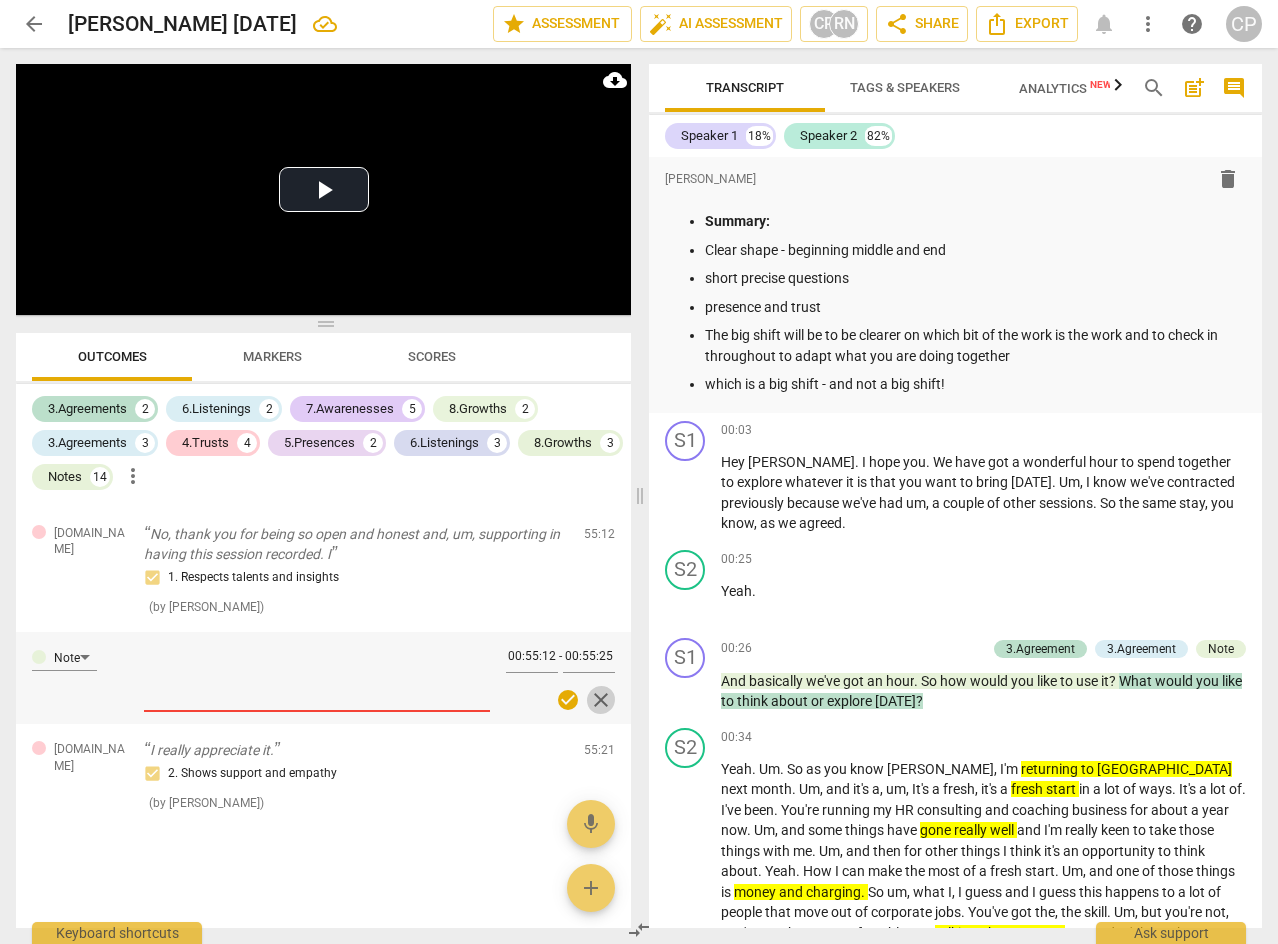 click on "close" at bounding box center [601, 700] 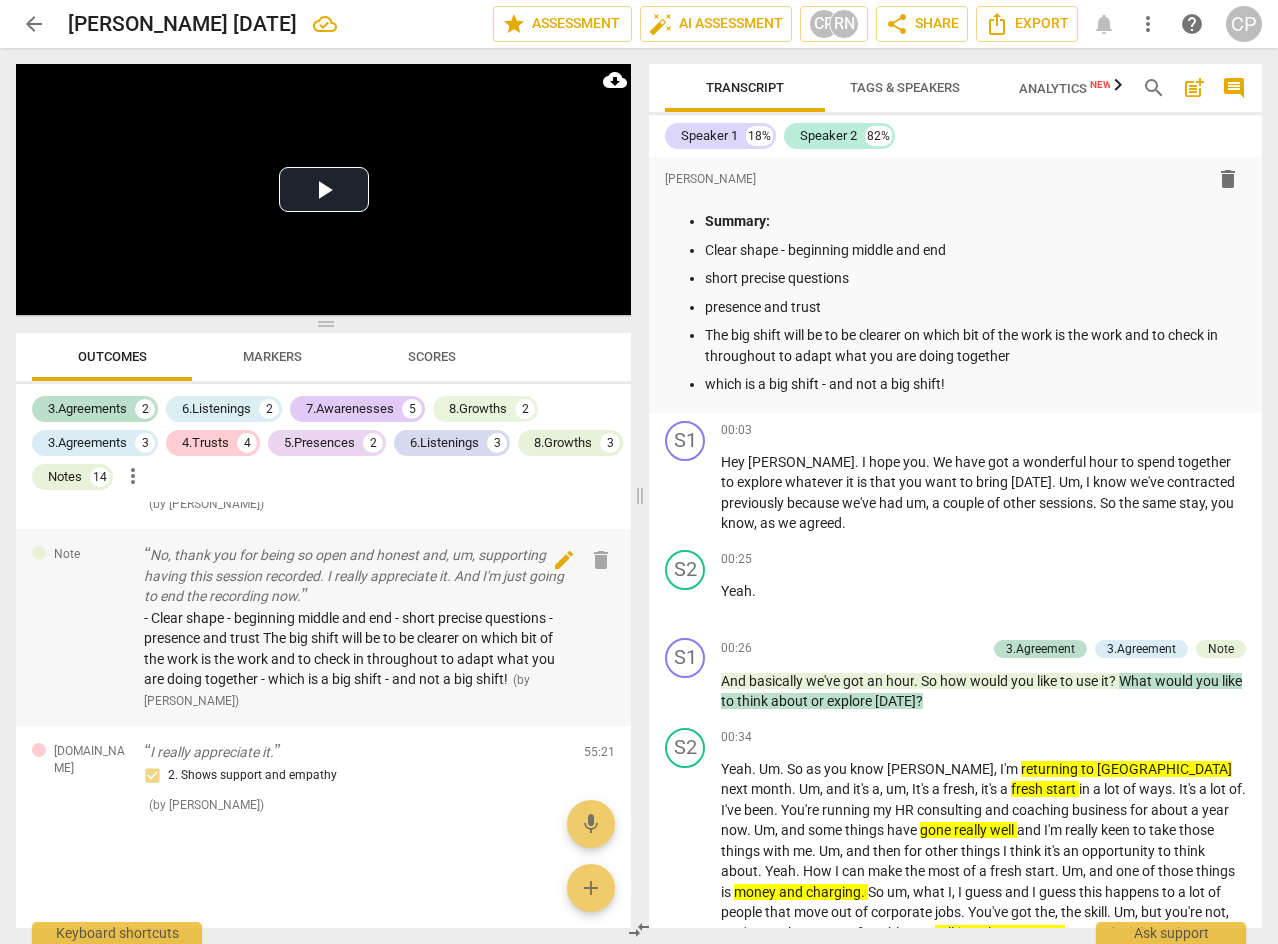 click on "edit" at bounding box center [564, 560] 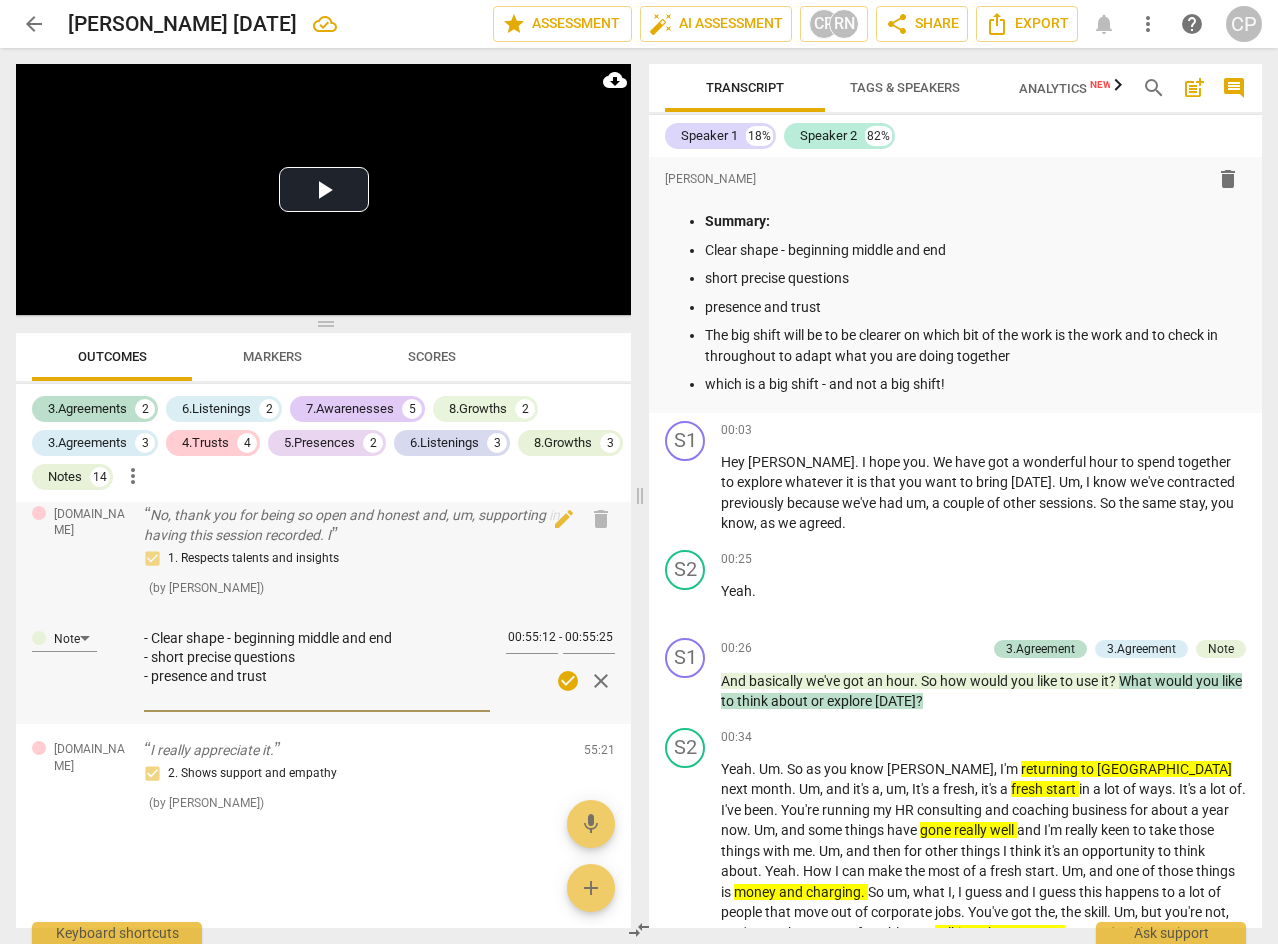drag, startPoint x: 299, startPoint y: 717, endPoint x: 101, endPoint y: 622, distance: 219.61102 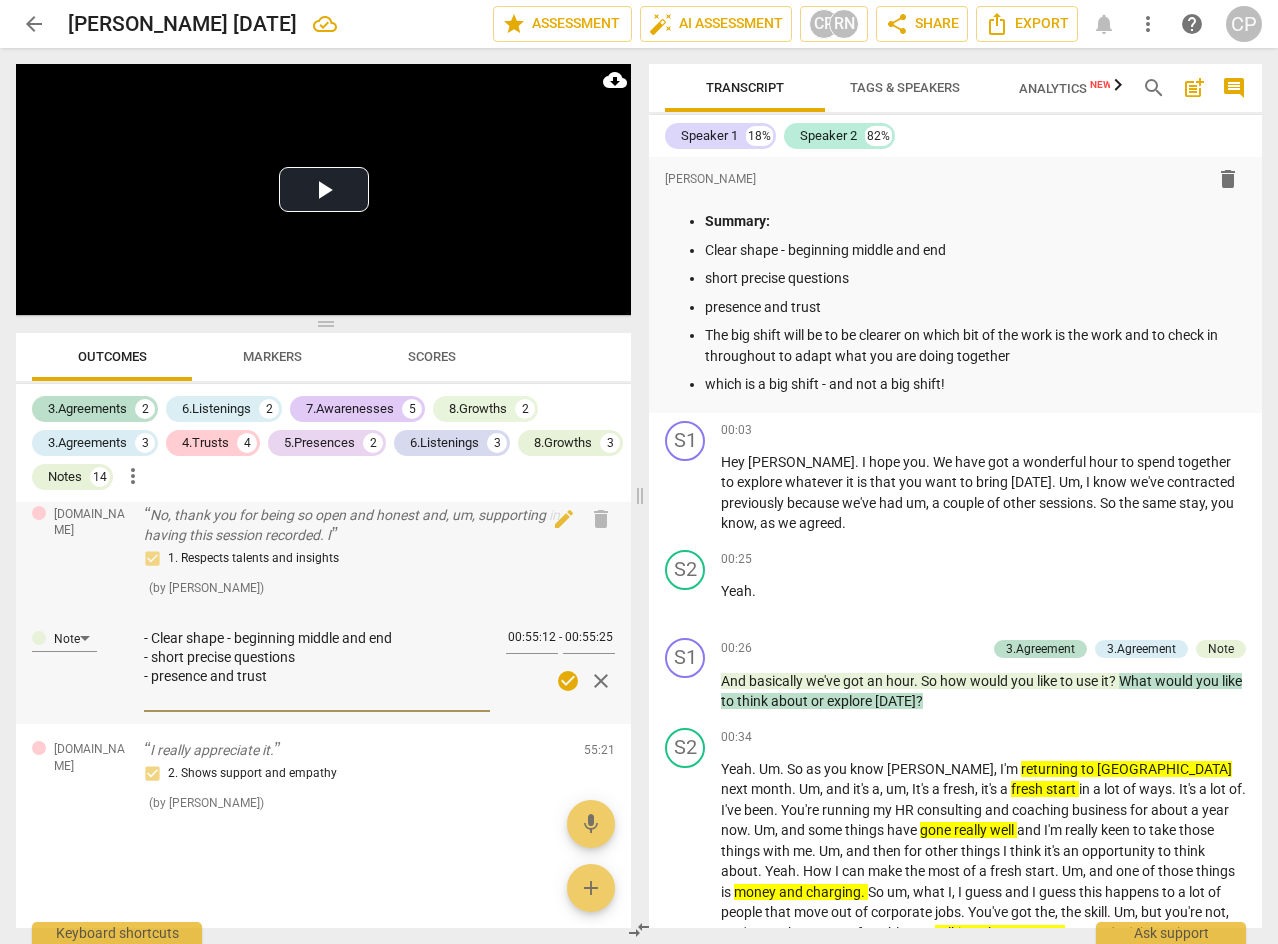 click on "Note And basically we've got an hour. So how would you like to use it? What would you like to think about or explore [DATE]? Several very good questions! ( by [PERSON_NAME] ) 00:26 edit delete 3.Agreement What would you like to think about or explore [DATE]? 1. Identifies what to accomplish ( by [PERSON_NAME] ) 00:31 edit delete 3.Agreement What would you like to think about or explore [DATE]? 1.  Partners with the client to explore the topic Sufficient ( by [PERSON_NAME] ) 00:31 edit delete 5.Presence I think m. 5. Allows space for silence ( by [PERSON_NAME] ) 06:16 edit delete 6.Listens Actively I think m. I completely understand, um, inasmuch as the work that you're doing in the amount that you're taking home. Because money was the thing is reflection of the levels of expertise that you've got within these sectors. 3.  Reflects what the client communicates Sufficient ( by [PERSON_NAME] ) 06:16 edit delete Note Let's talk about nodding! ( by [PERSON_NAME] ) 06:16 edit delete Note ( by [PERSON_NAME] ) 06:16 edit (" at bounding box center (323, 715) 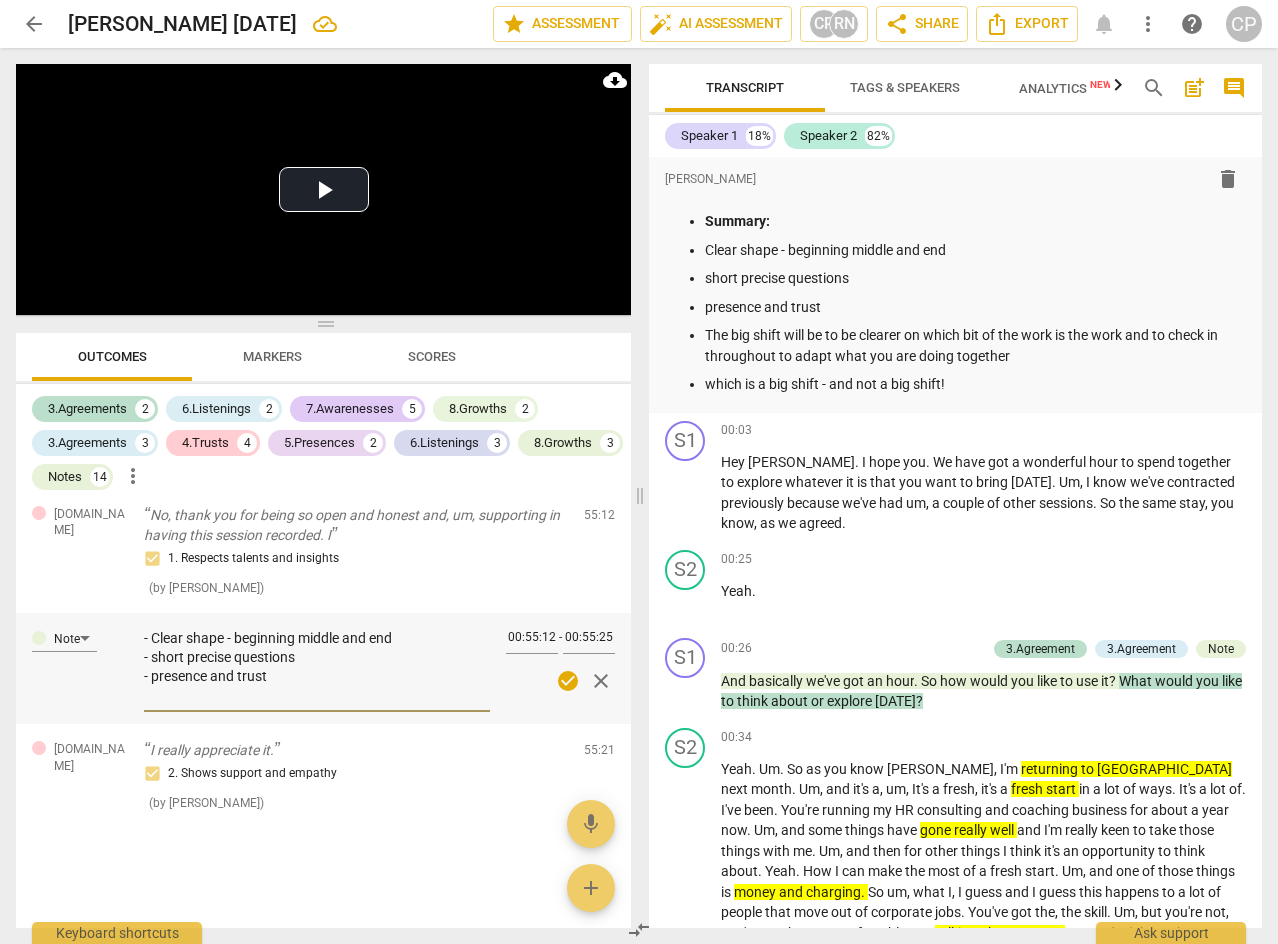 type on "The big shift will be to be clearer on which bit of the work is the work and to check in throughout to adapt what you are doing together
- which is a big shift - and not a big shift!" 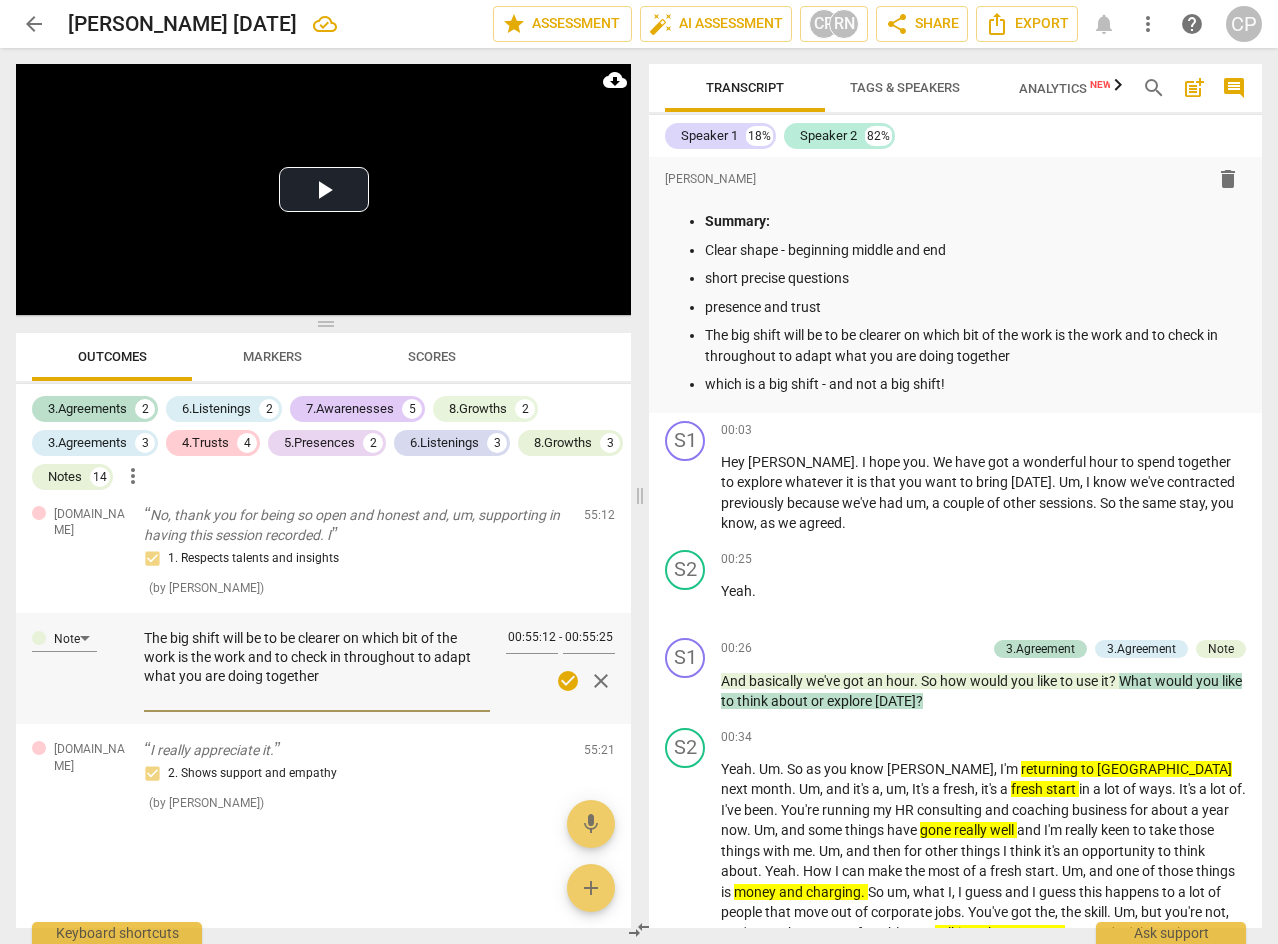 scroll, scrollTop: 38, scrollLeft: 0, axis: vertical 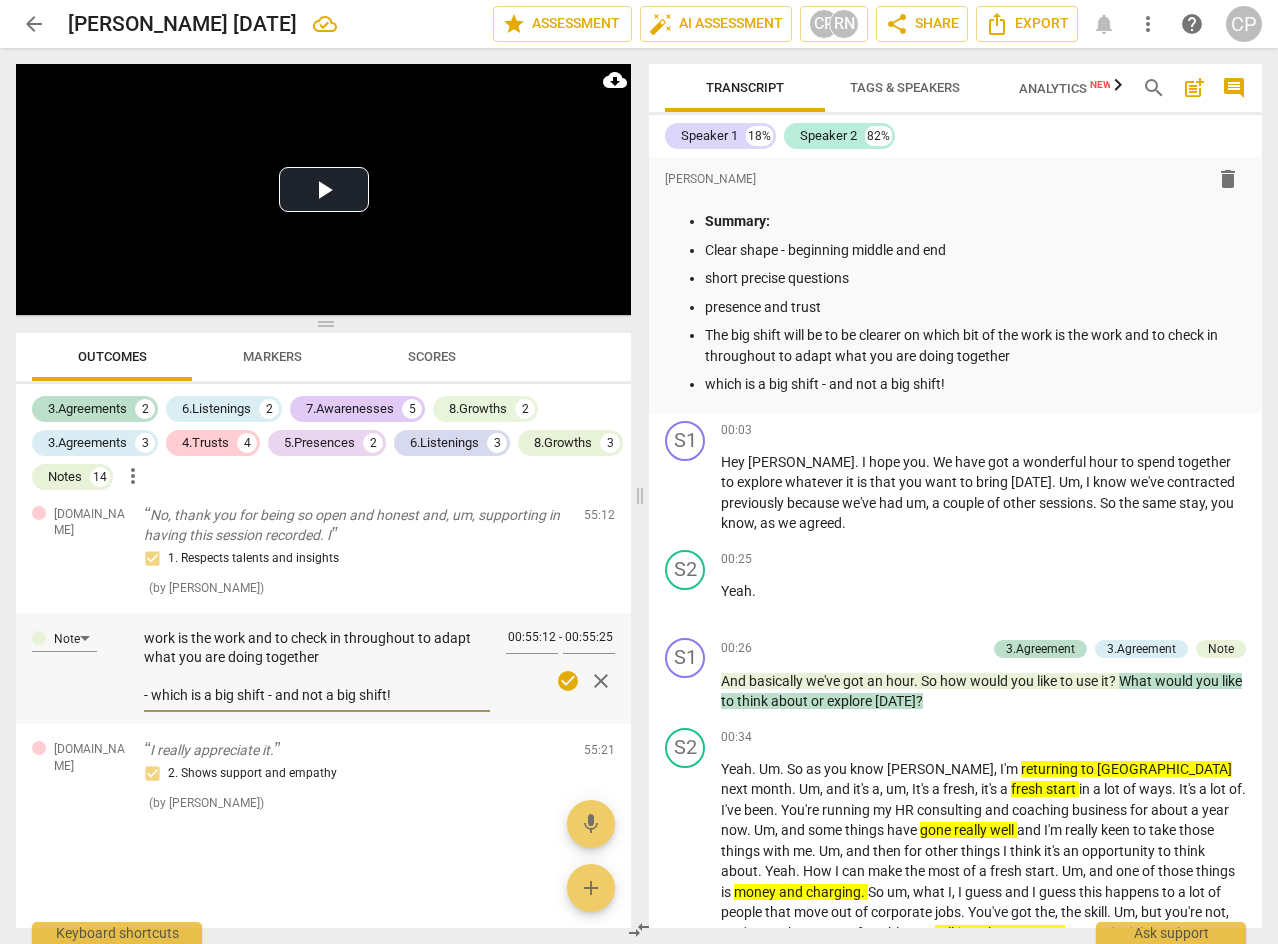 drag, startPoint x: 146, startPoint y: 651, endPoint x: 359, endPoint y: 741, distance: 231.23364 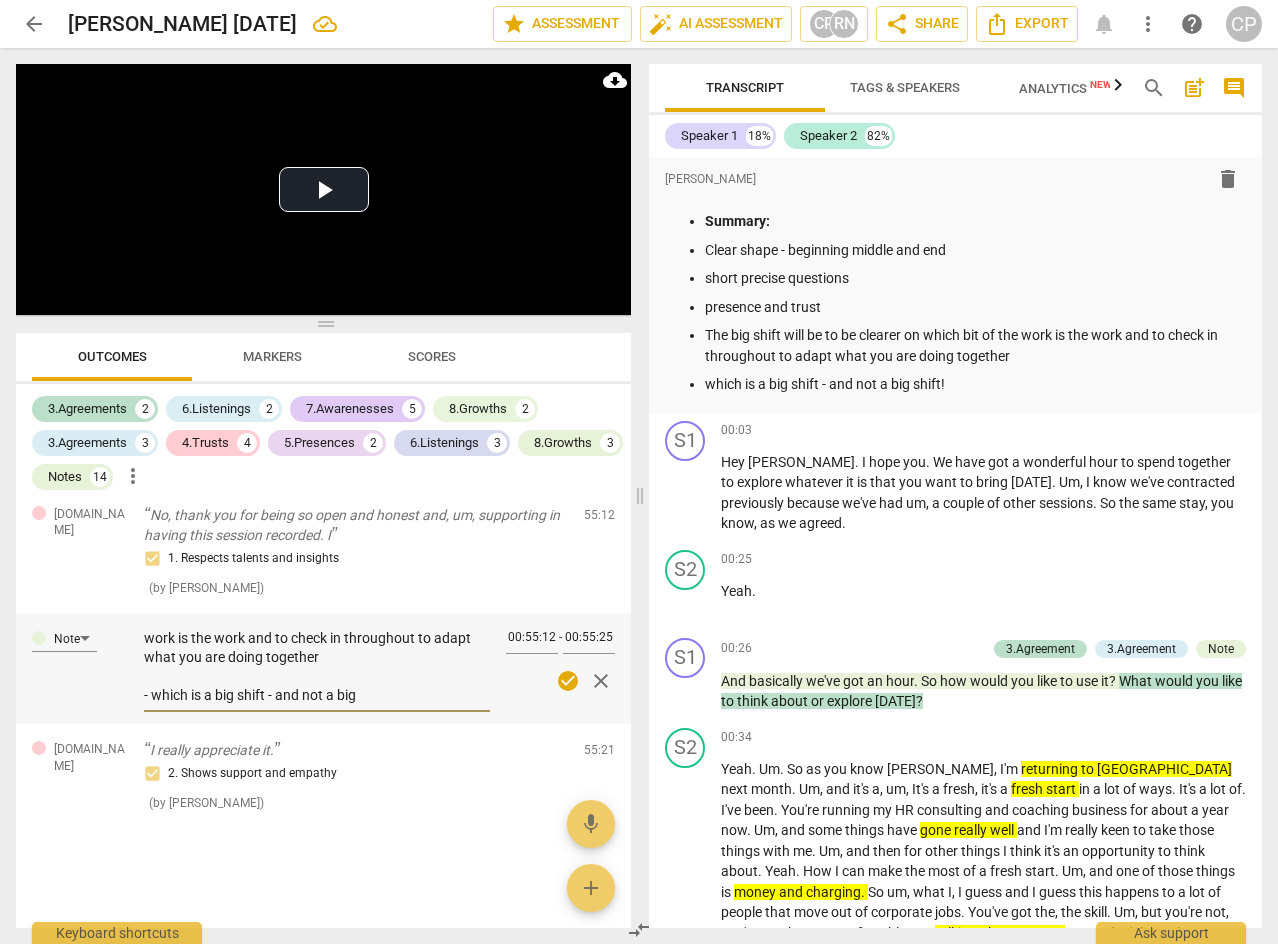 scroll, scrollTop: 0, scrollLeft: 0, axis: both 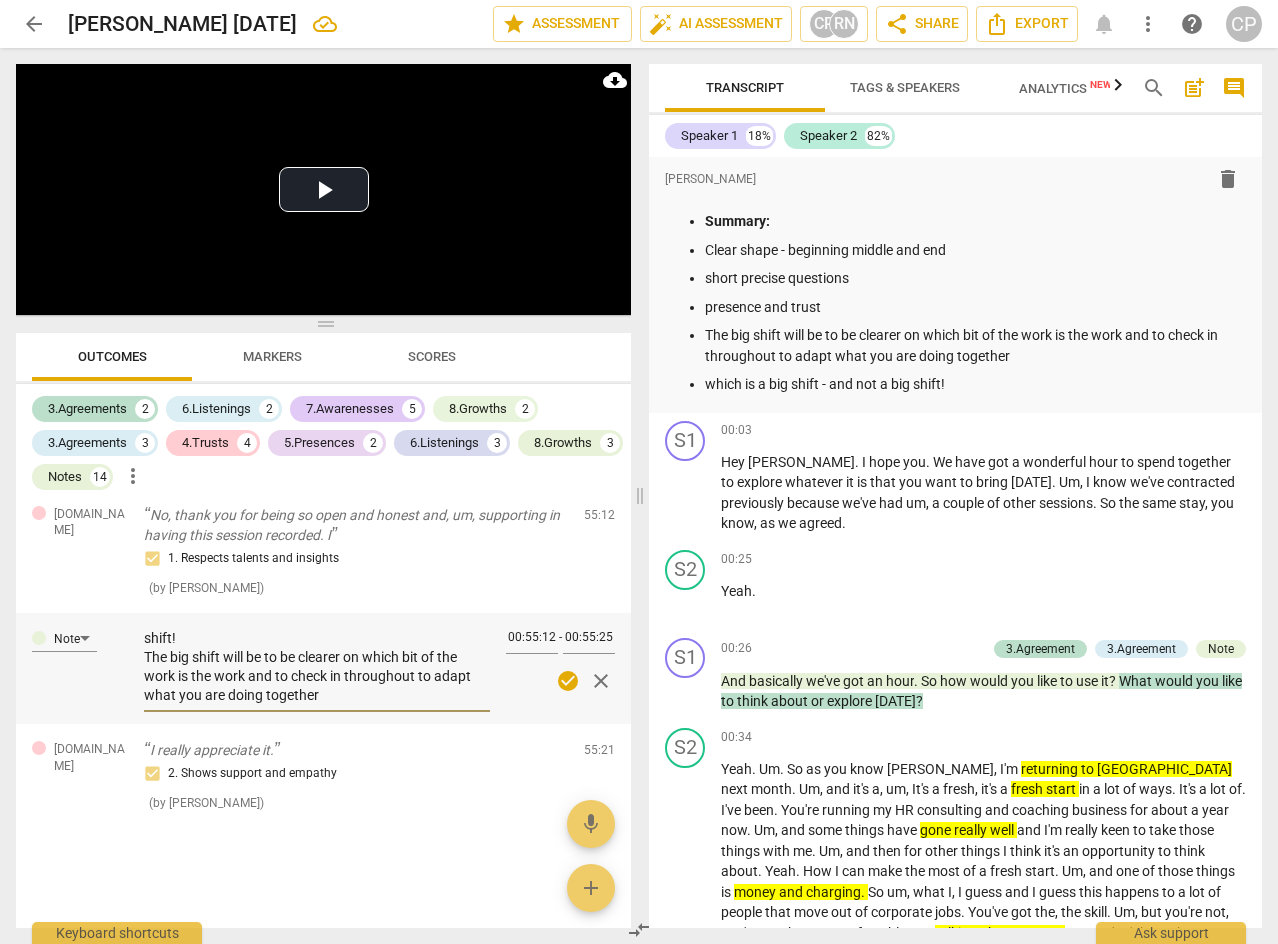 click on "shift!
The big shift will be to be clearer on which bit of the work is the work and to check in throughout to adapt what you are doing together
- which is a big shift - and not a big" at bounding box center [317, 667] 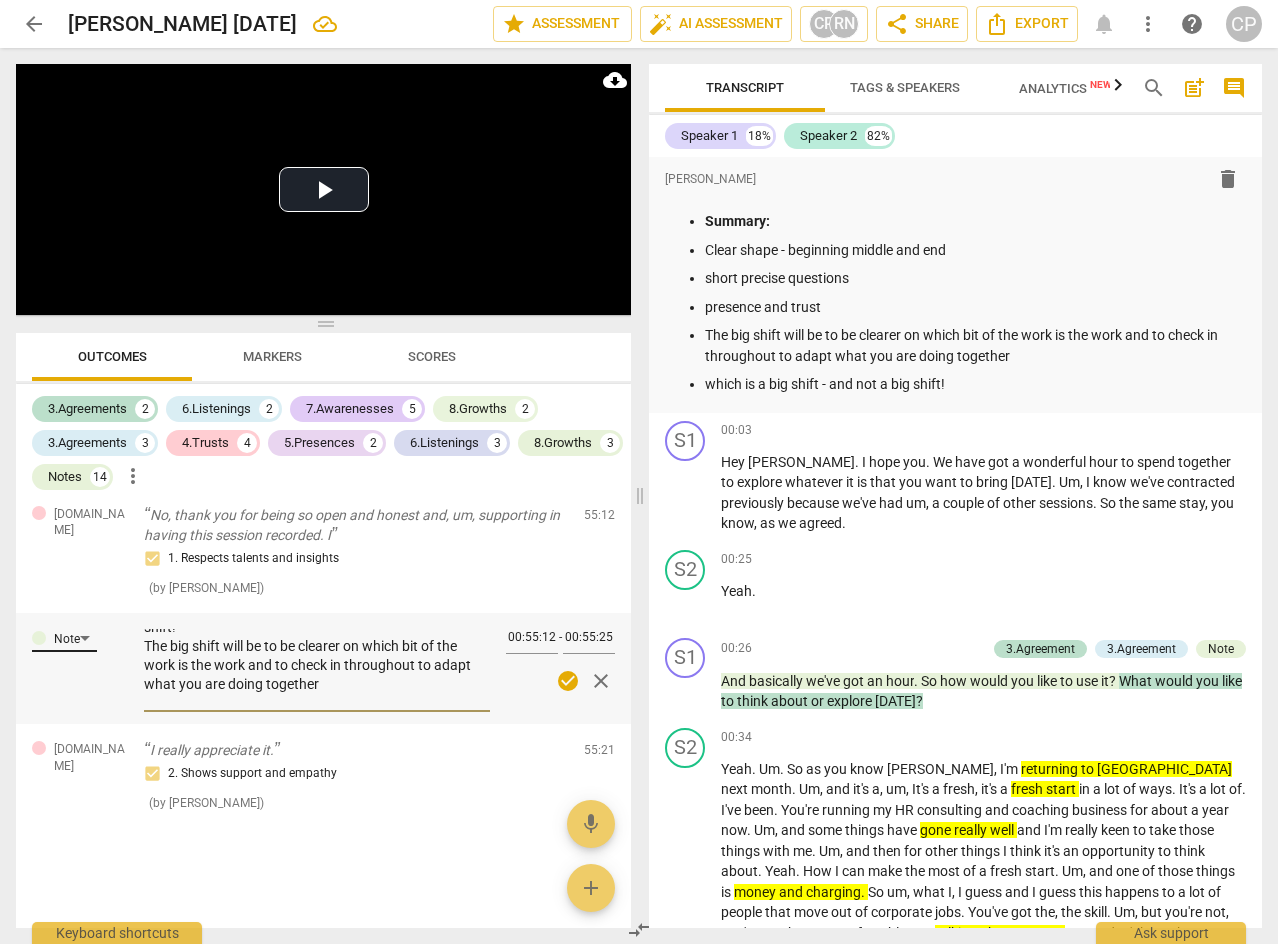scroll, scrollTop: 0, scrollLeft: 0, axis: both 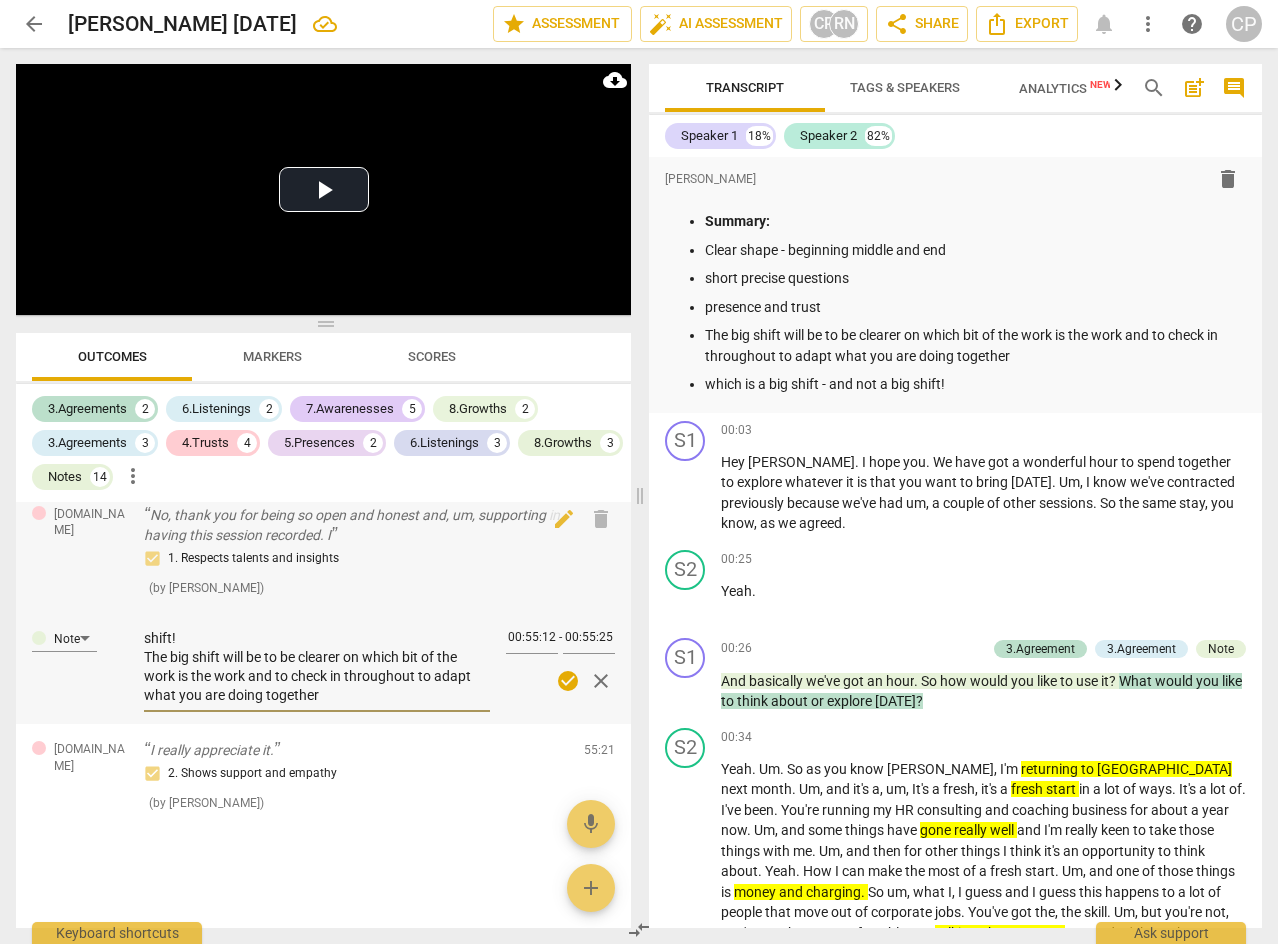 drag, startPoint x: 352, startPoint y: 720, endPoint x: 97, endPoint y: 603, distance: 280.56015 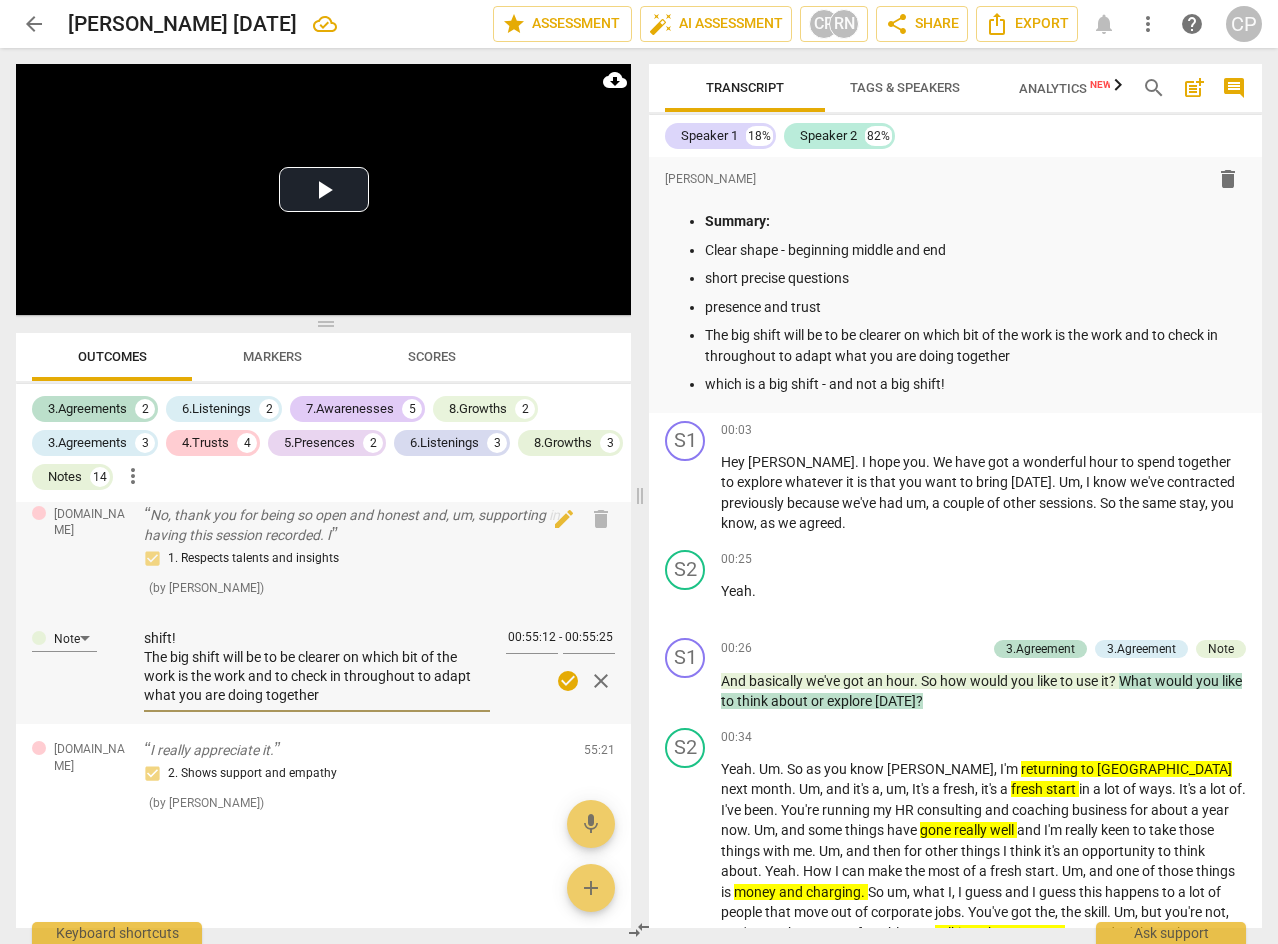 click on "Note And basically we've got an hour. So how would you like to use it? What would you like to think about or explore [DATE]? Several very good questions! ( by [PERSON_NAME] ) 00:26 edit delete 3.Agreement What would you like to think about or explore [DATE]? 1. Identifies what to accomplish ( by [PERSON_NAME] ) 00:31 edit delete 3.Agreement What would you like to think about or explore [DATE]? 1.  Partners with the client to explore the topic Sufficient ( by [PERSON_NAME] ) 00:31 edit delete 5.Presence I think m. 5. Allows space for silence ( by [PERSON_NAME] ) 06:16 edit delete 6.Listens Actively I think m. I completely understand, um, inasmuch as the work that you're doing in the amount that you're taking home. Because money was the thing is reflection of the levels of expertise that you've got within these sectors. 3.  Reflects what the client communicates Sufficient ( by [PERSON_NAME] ) 06:16 edit delete Note Let's talk about nodding! ( by [PERSON_NAME] ) 06:16 edit delete Note ( by [PERSON_NAME] ) 06:16 edit (" at bounding box center (323, 715) 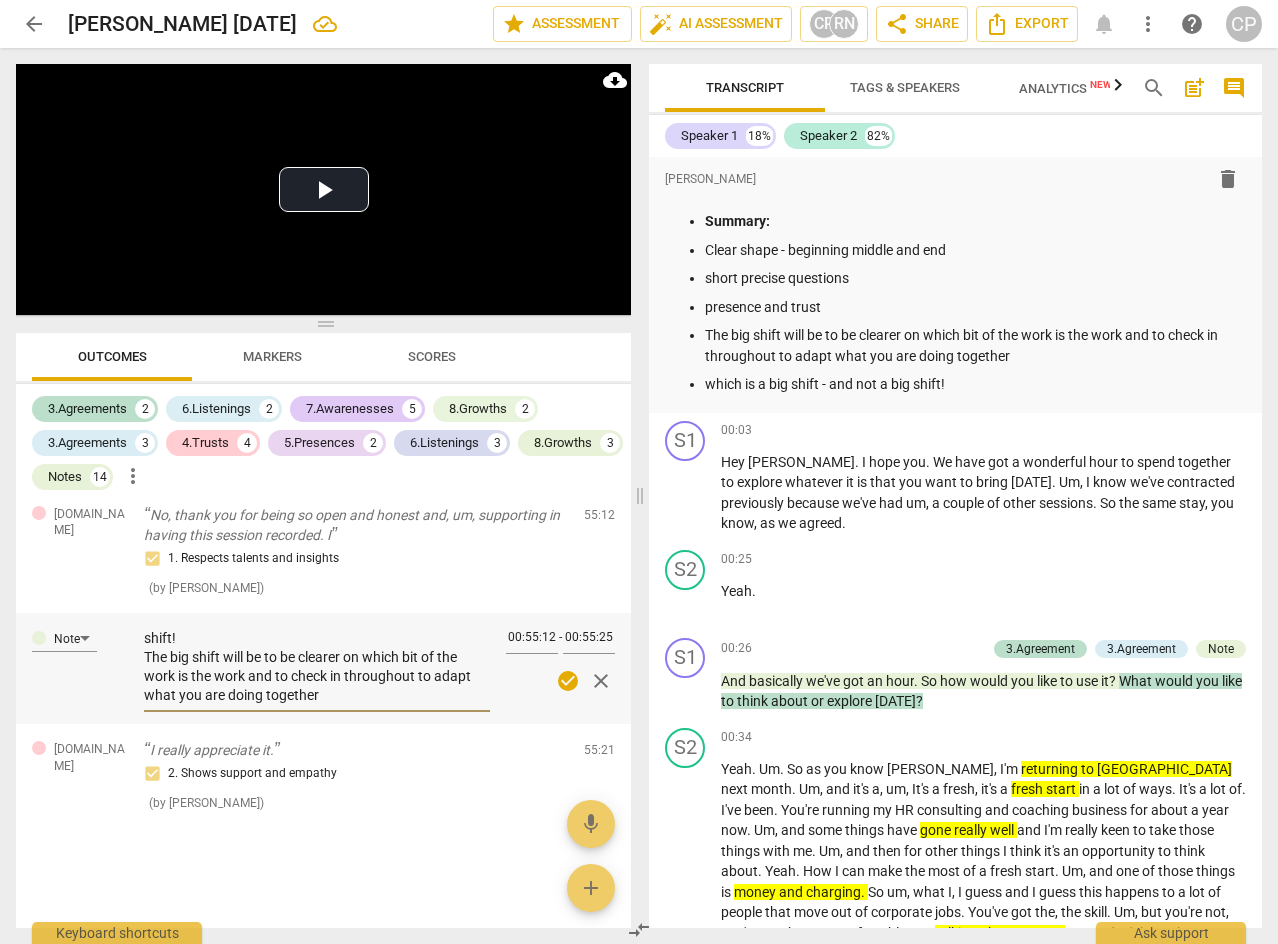 type on "- which is a big shift - and not a big" 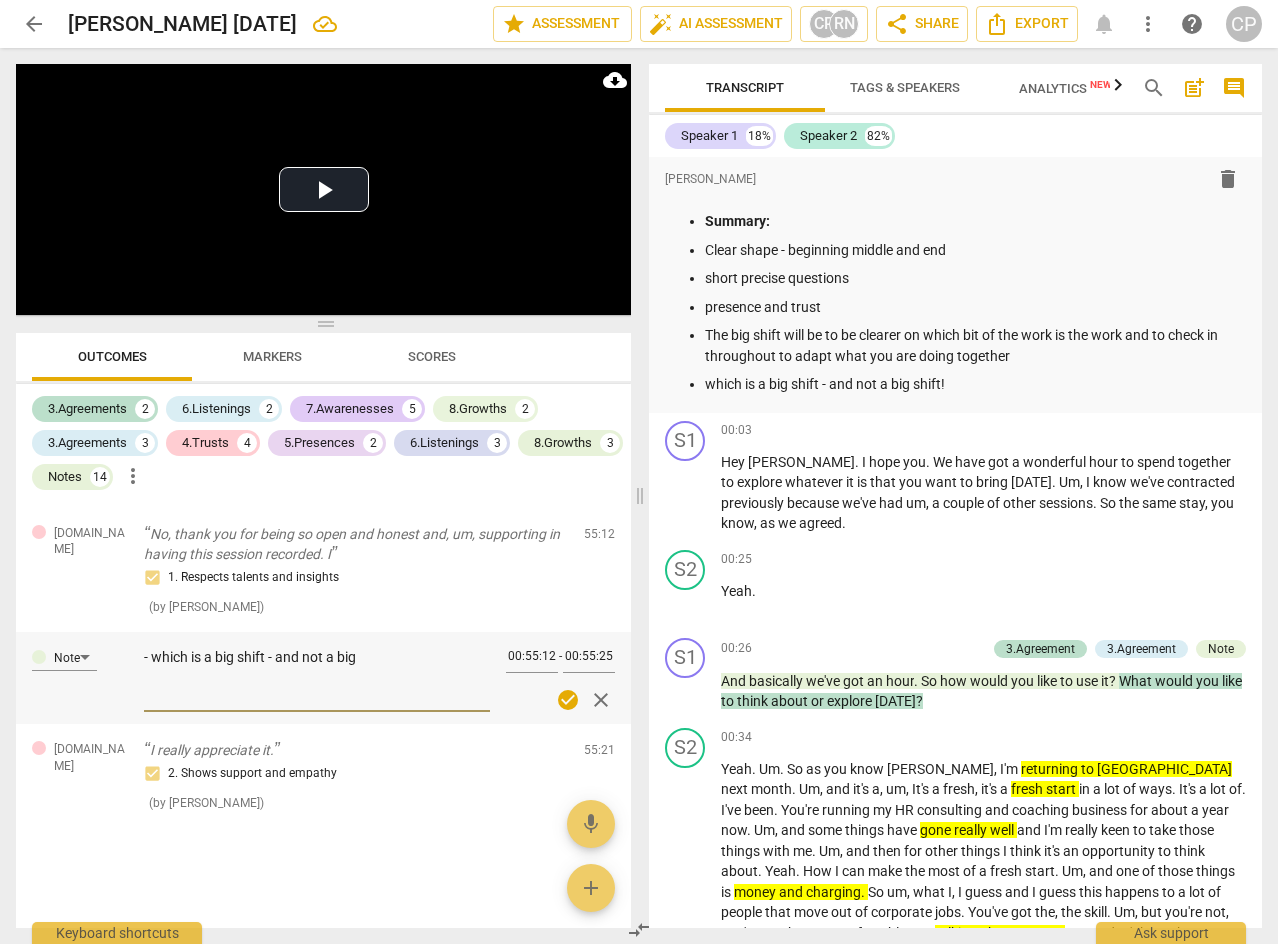 drag, startPoint x: 325, startPoint y: 702, endPoint x: 89, endPoint y: 675, distance: 237.53947 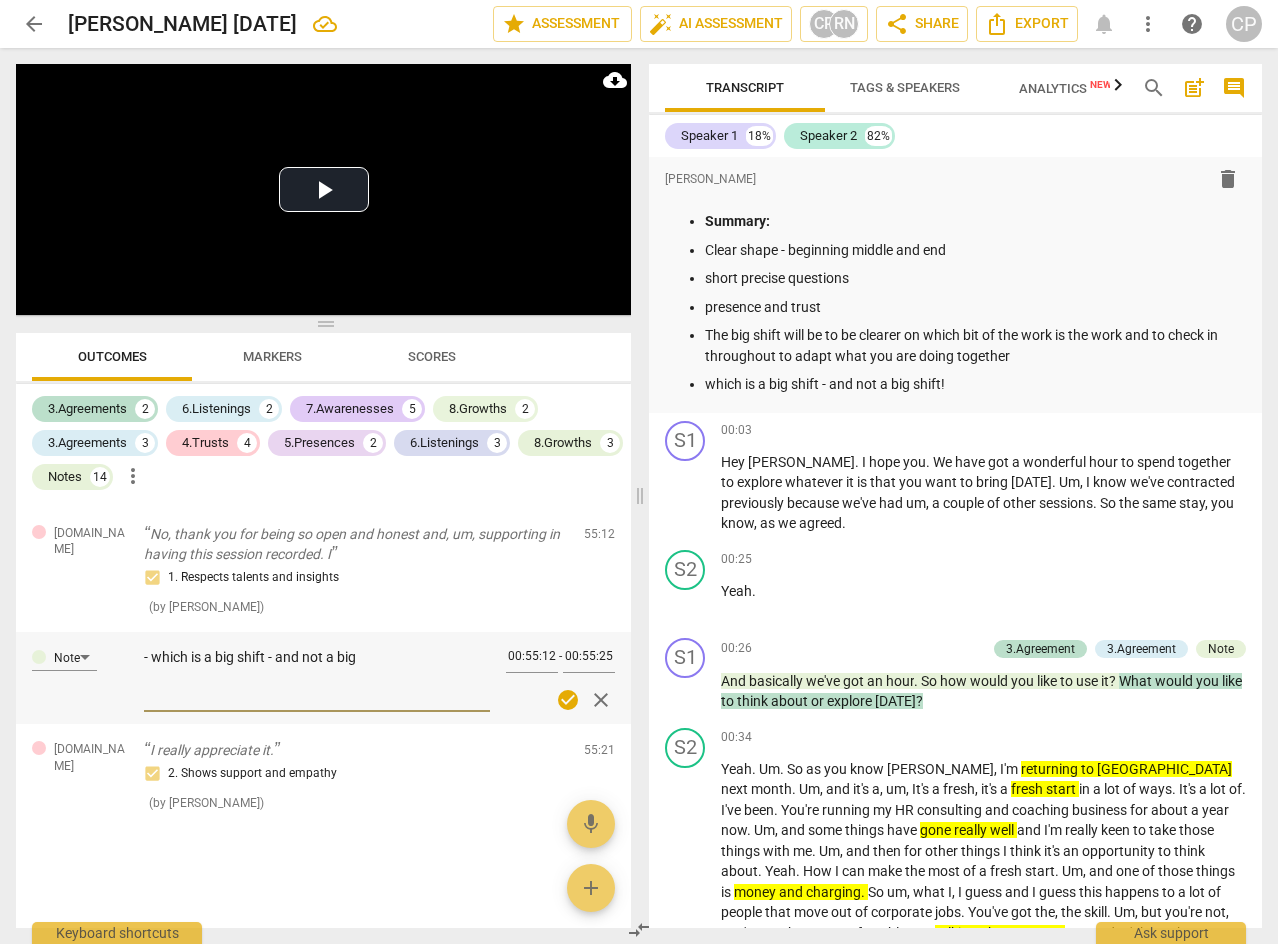 click on "Note
- which is a big shift - and not a big
- which is a big shift - and not a big 00:55:12  -  00:55:25 check_circle close" at bounding box center (323, 678) 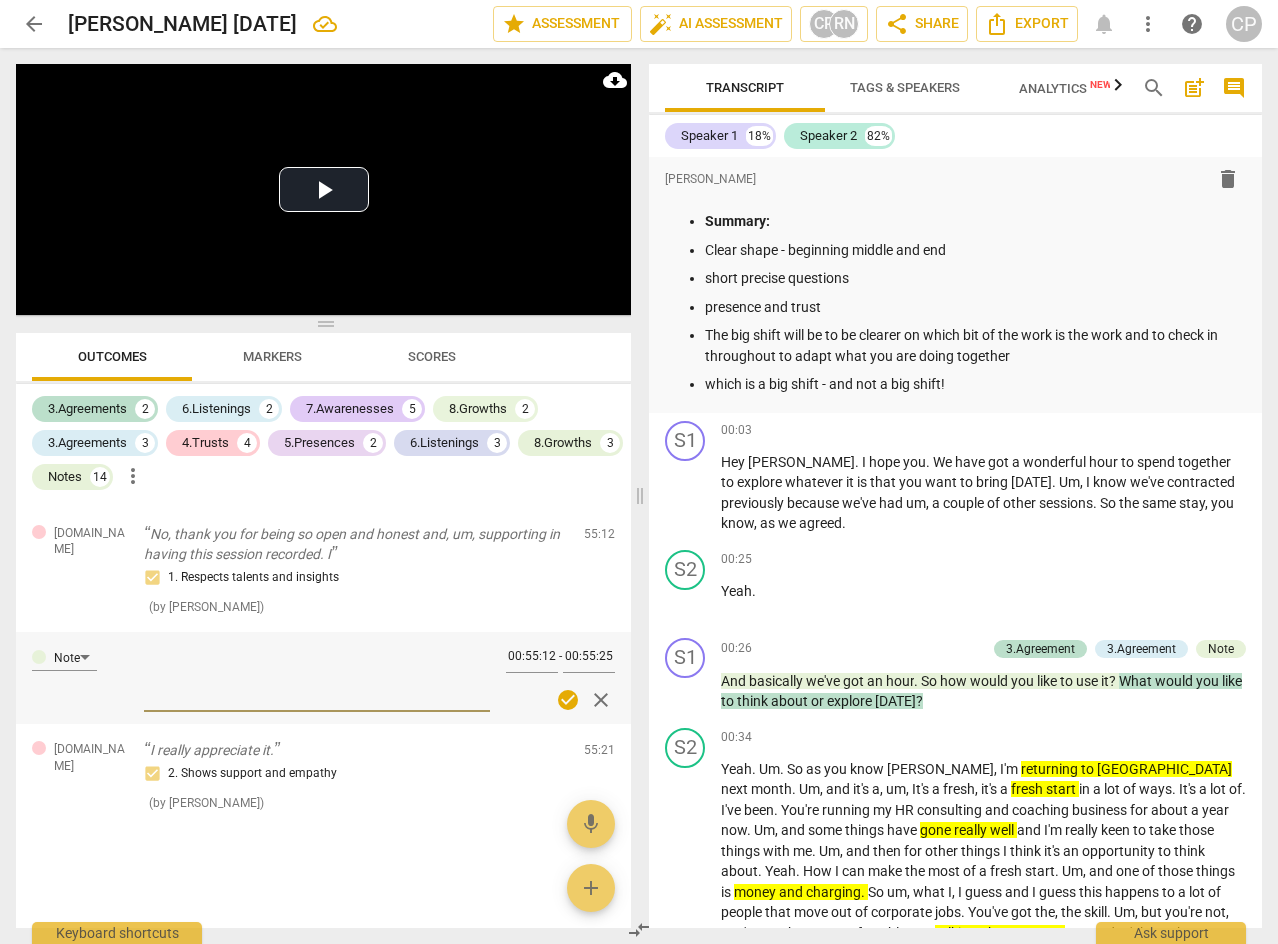drag, startPoint x: 170, startPoint y: 662, endPoint x: 311, endPoint y: 690, distance: 143.75327 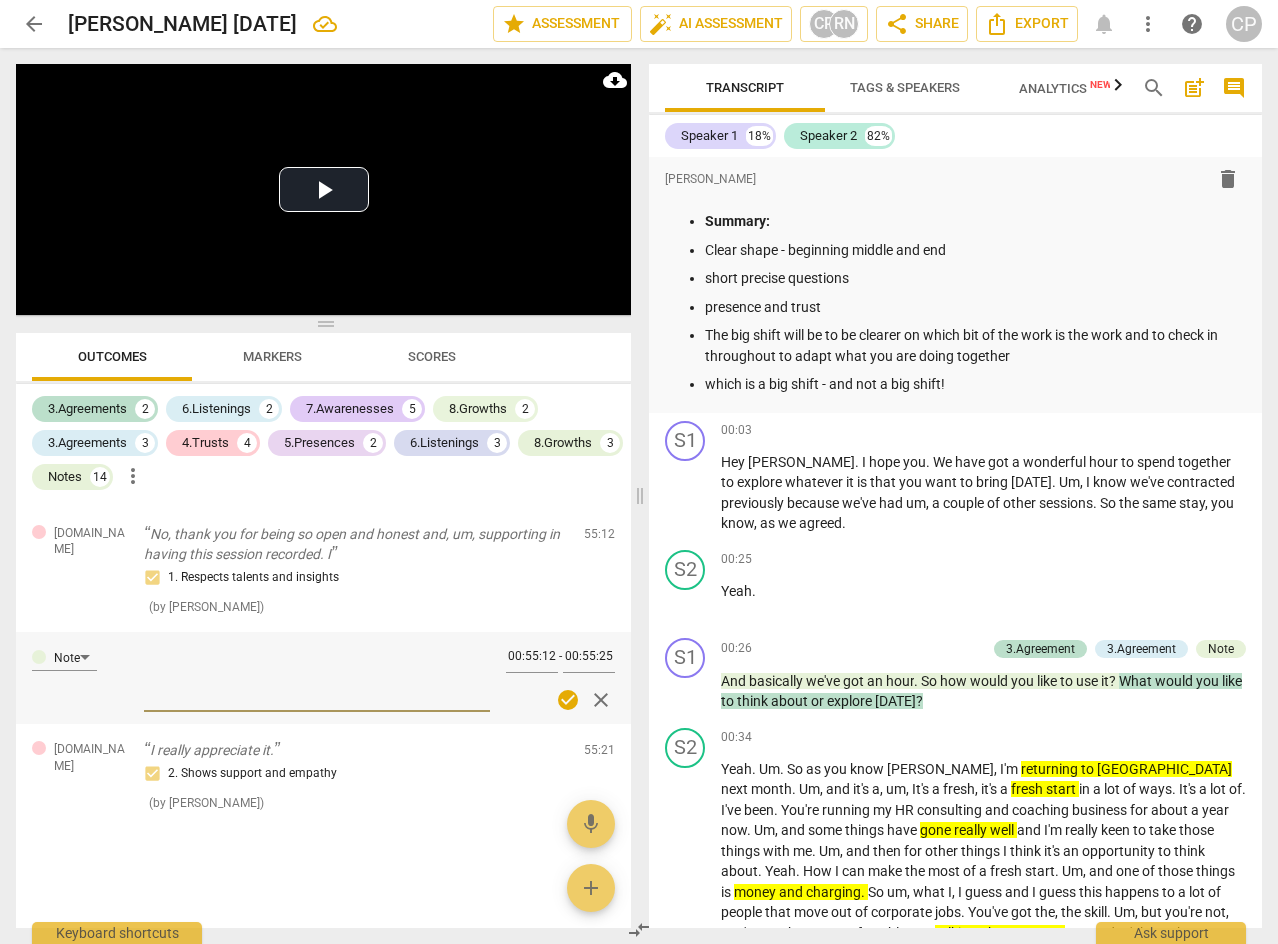 type 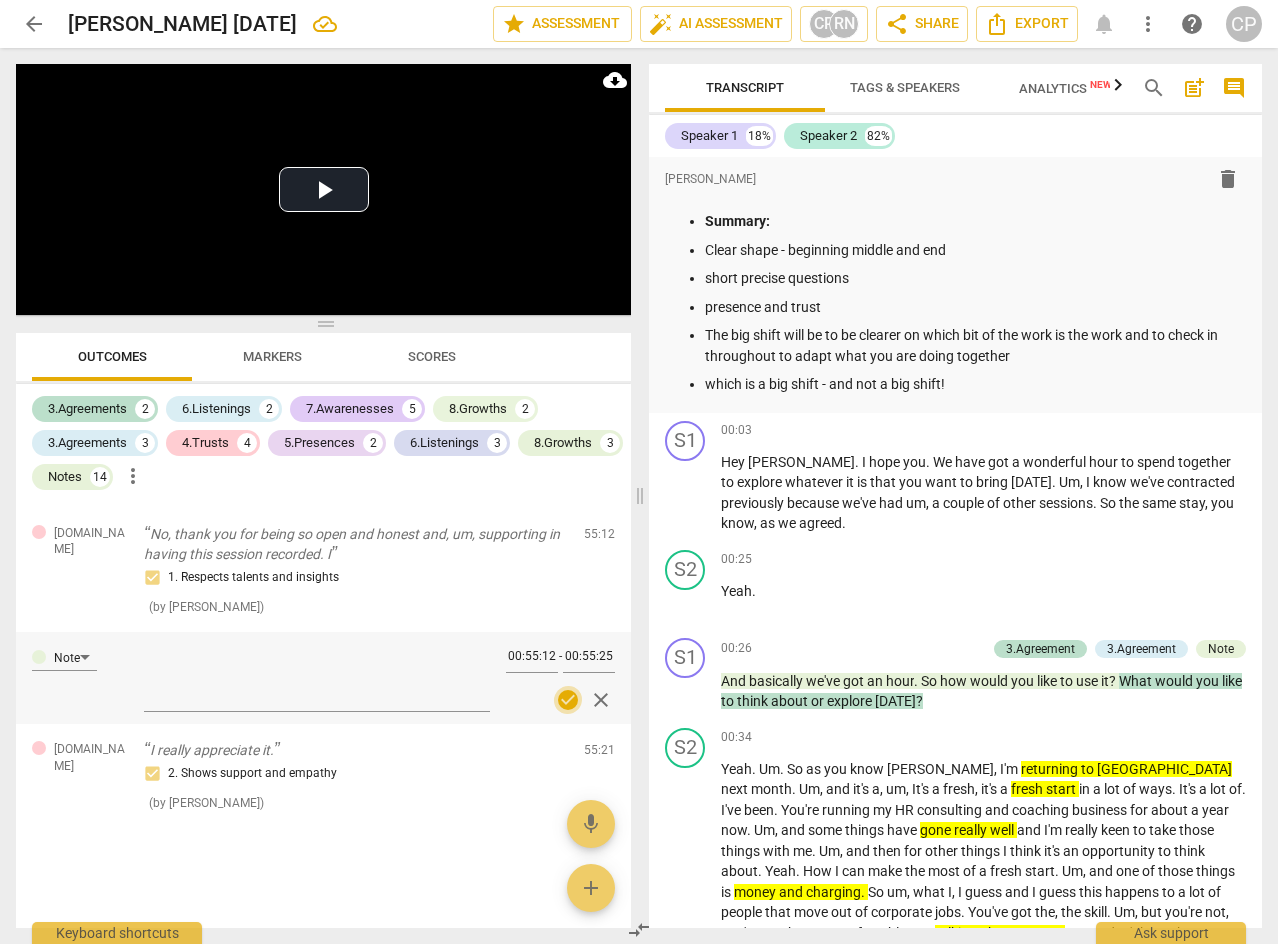 click on "check_circle" at bounding box center [568, 700] 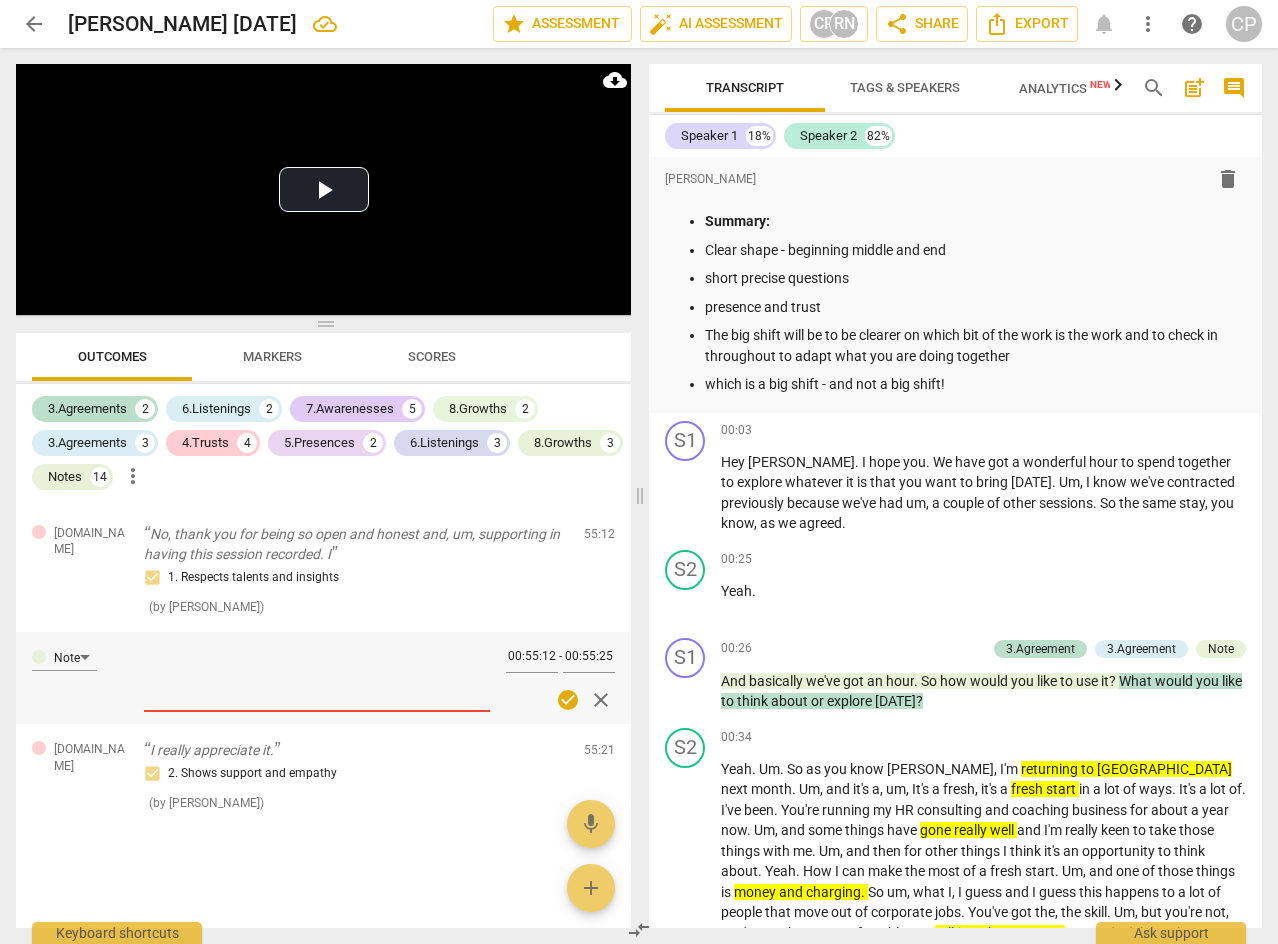 click at bounding box center [317, 676] 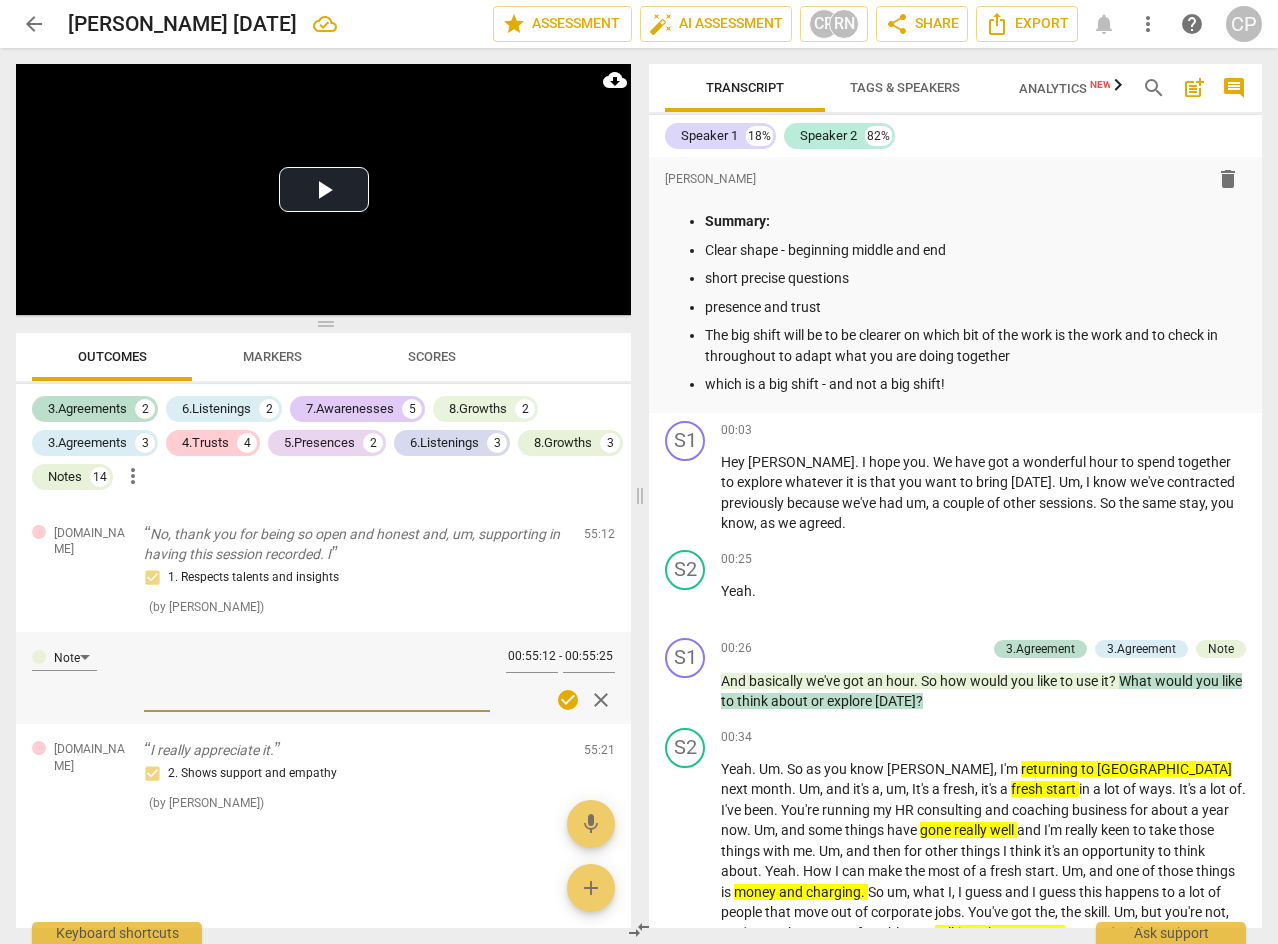 type 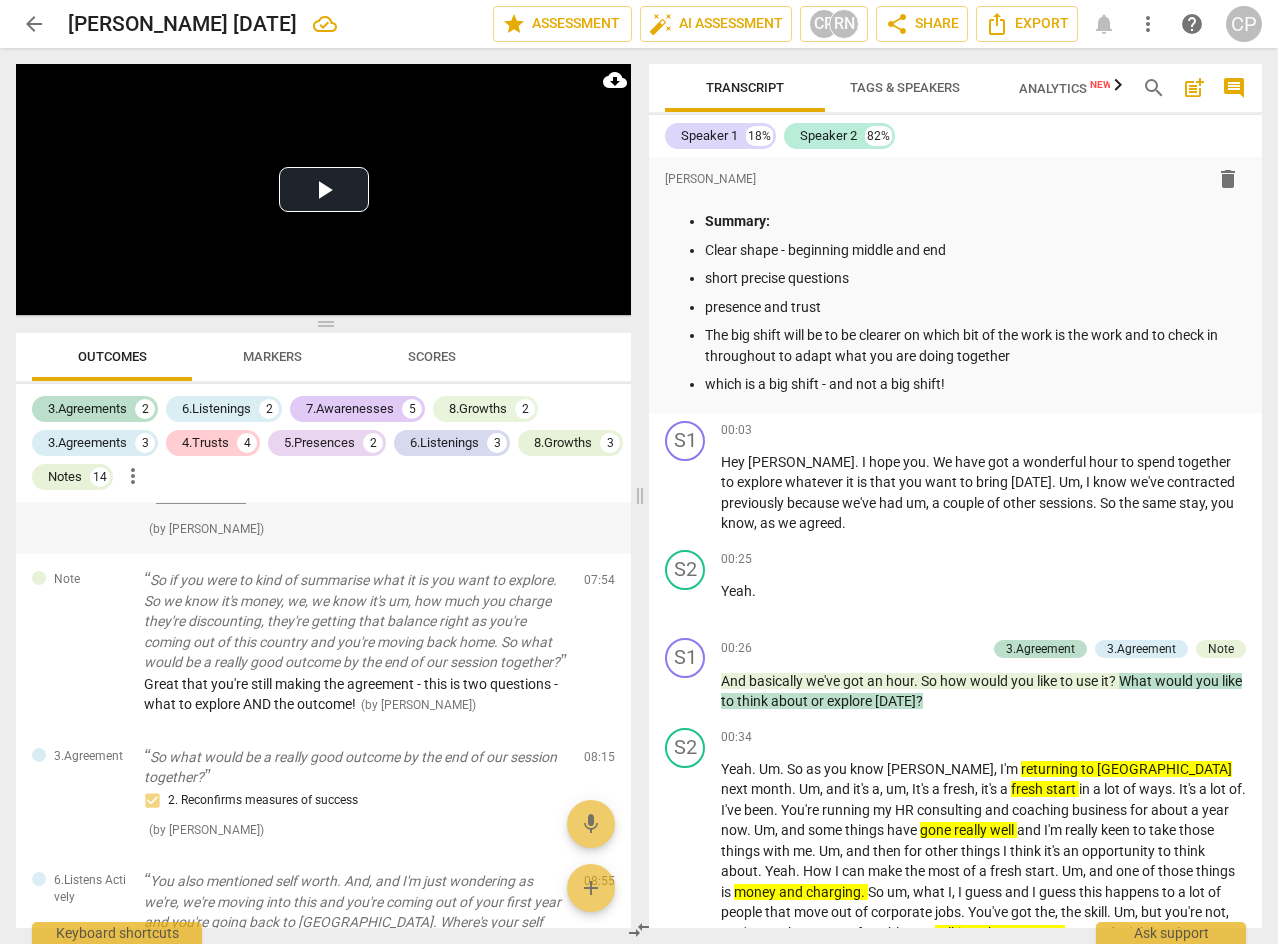 scroll, scrollTop: 1700, scrollLeft: 0, axis: vertical 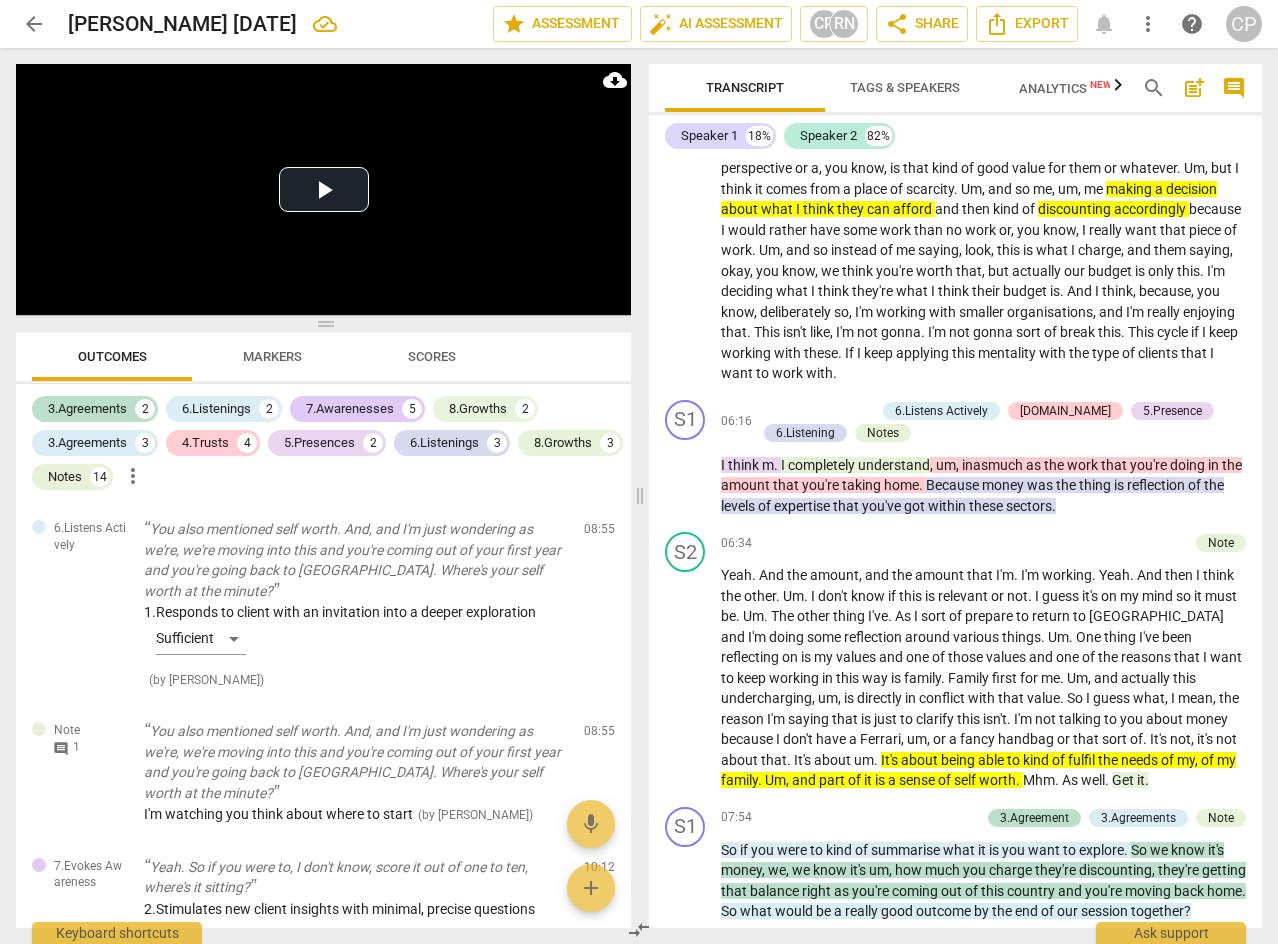 click on "This" at bounding box center (1142, 332) 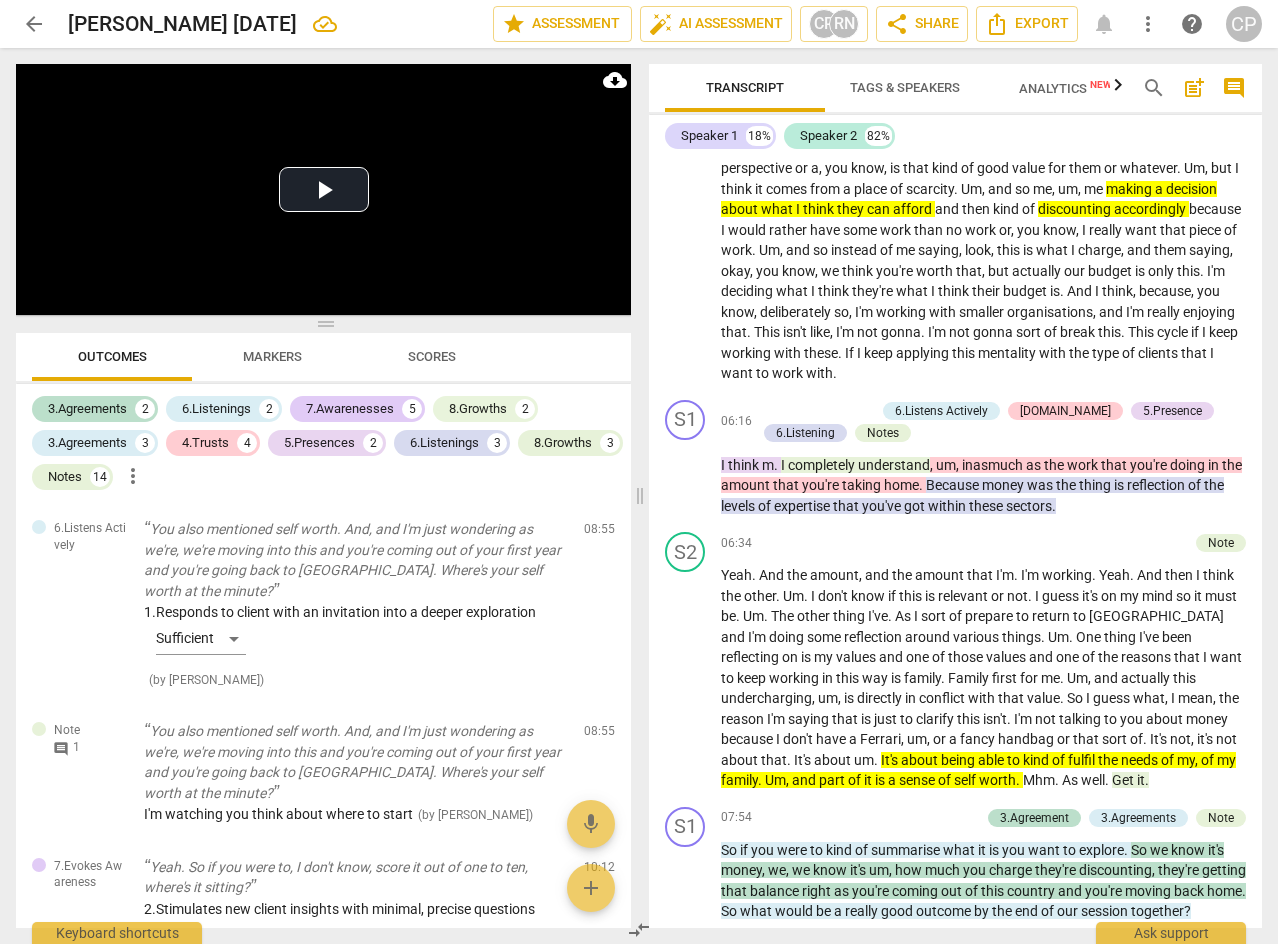 click on "." at bounding box center (1124, 332) 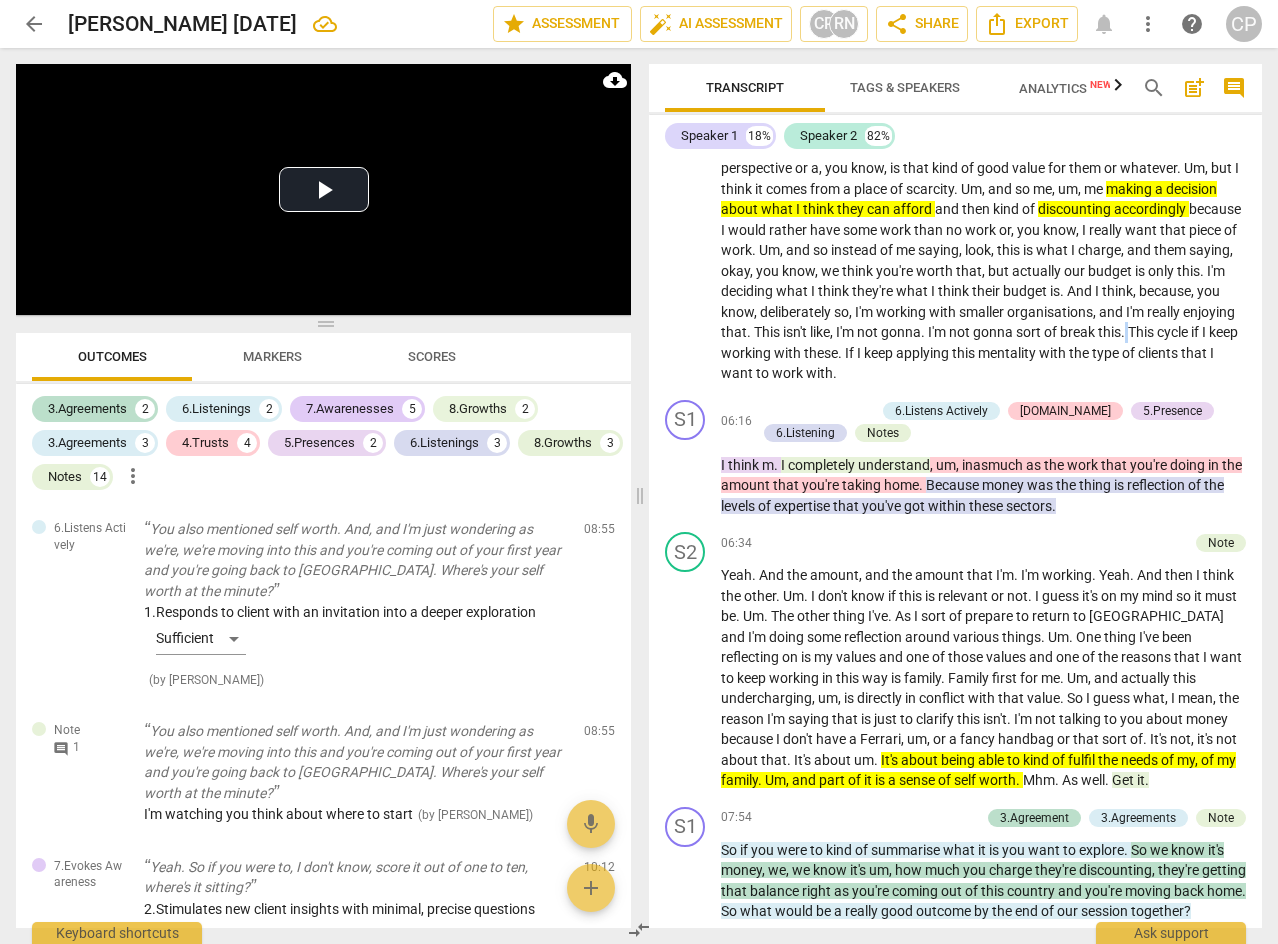 click on "." at bounding box center (1124, 332) 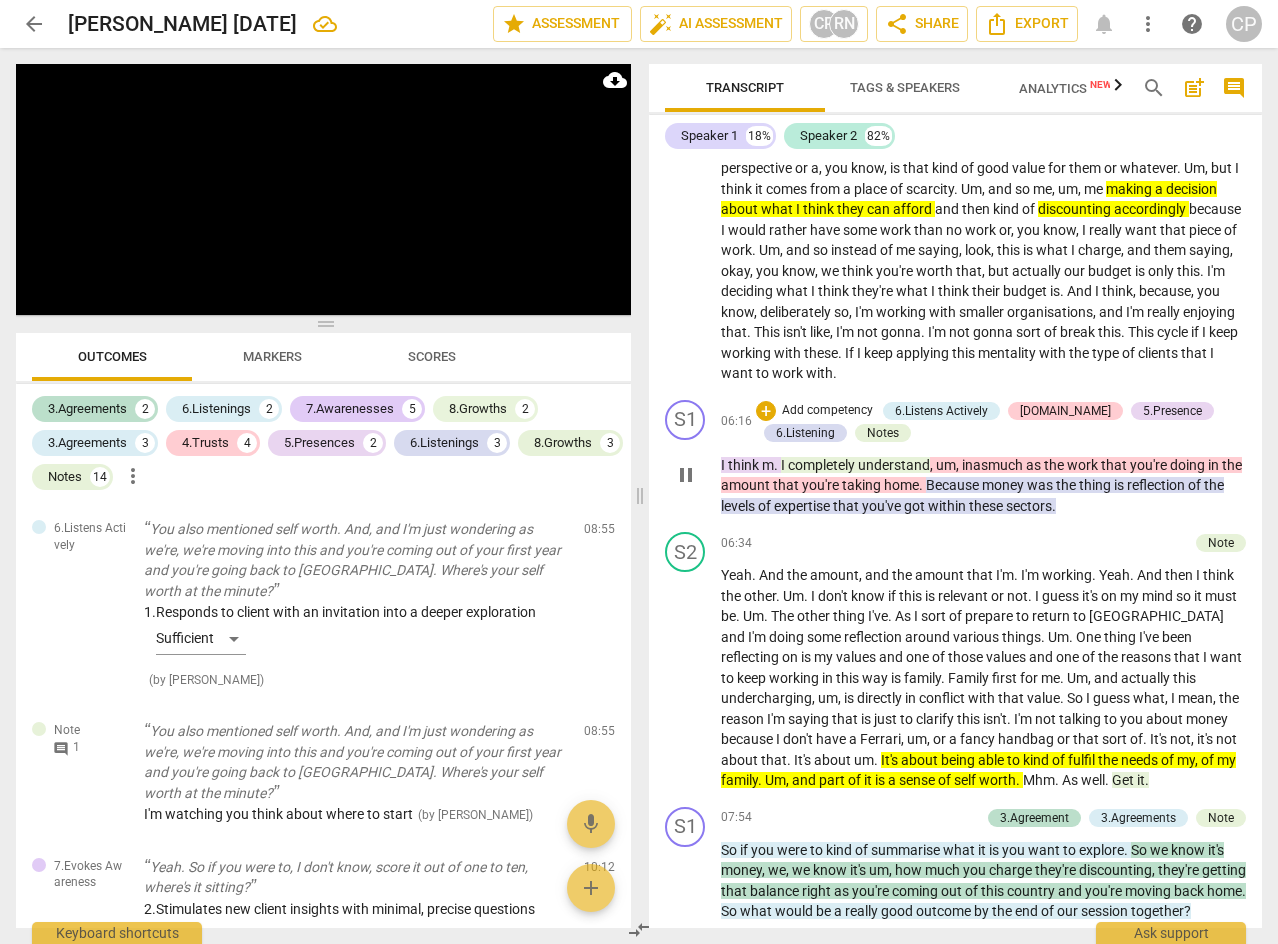 click on "pause" at bounding box center [686, 475] 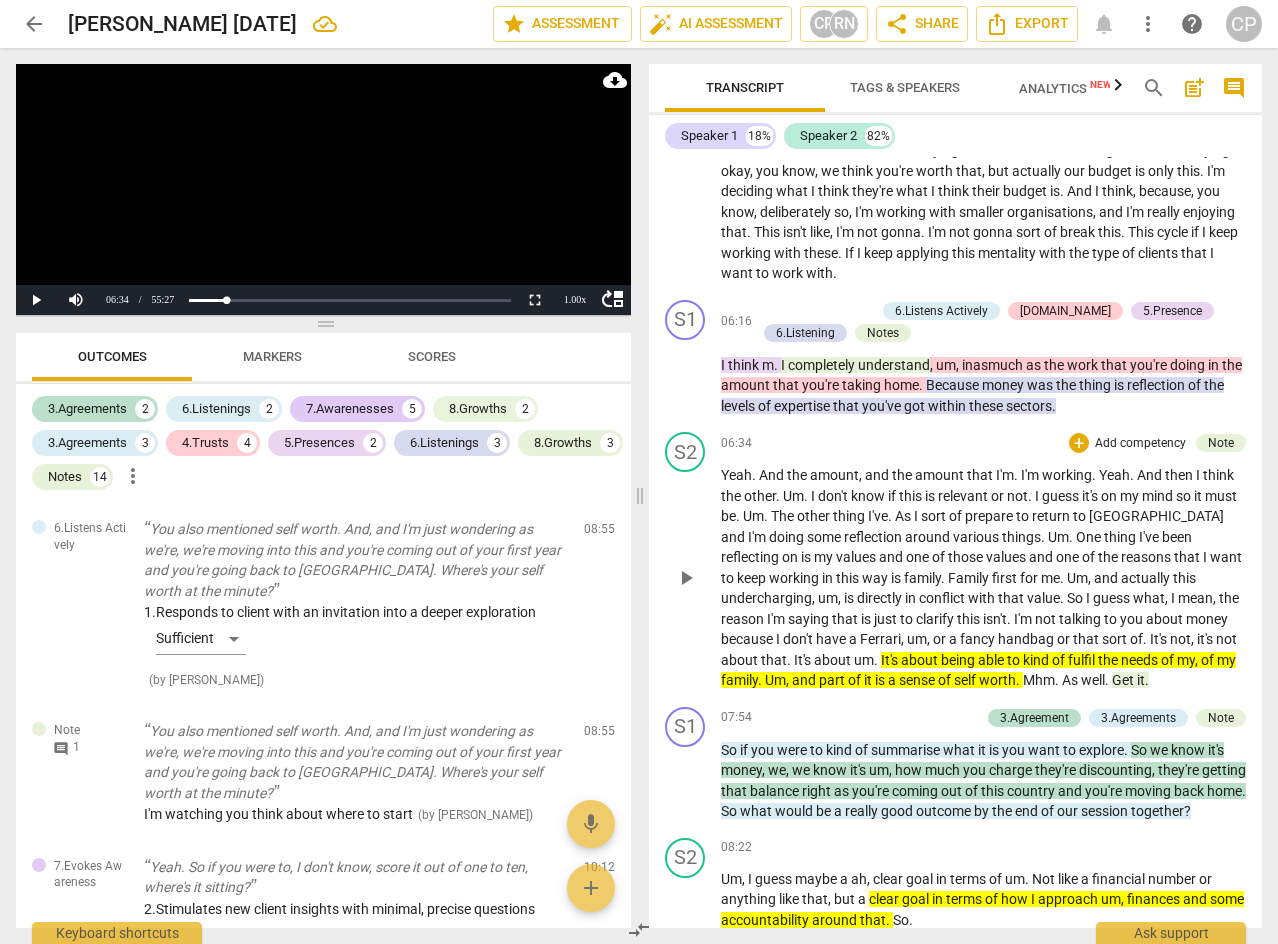 scroll, scrollTop: 1600, scrollLeft: 0, axis: vertical 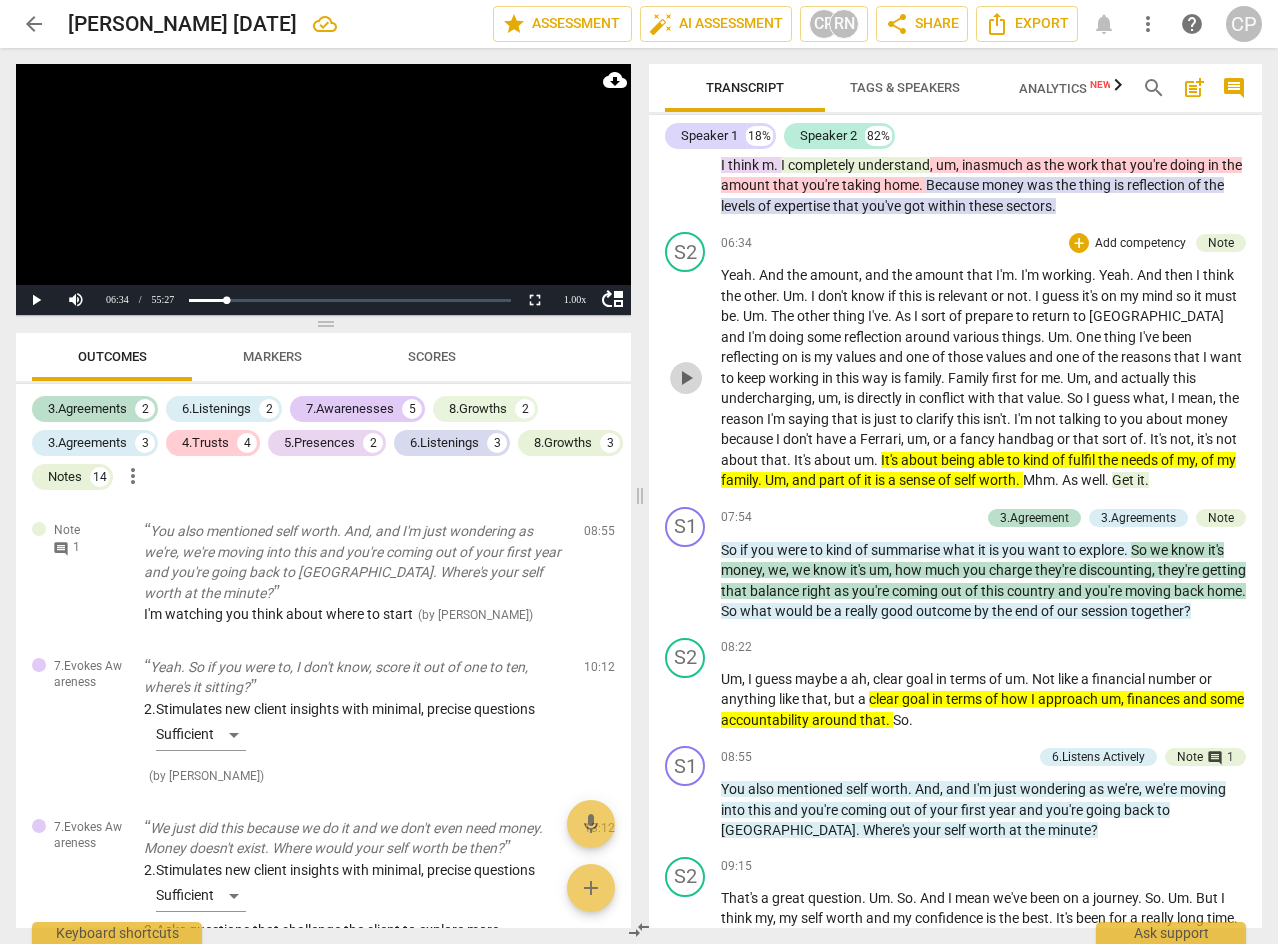 click on "play_arrow" at bounding box center (686, 378) 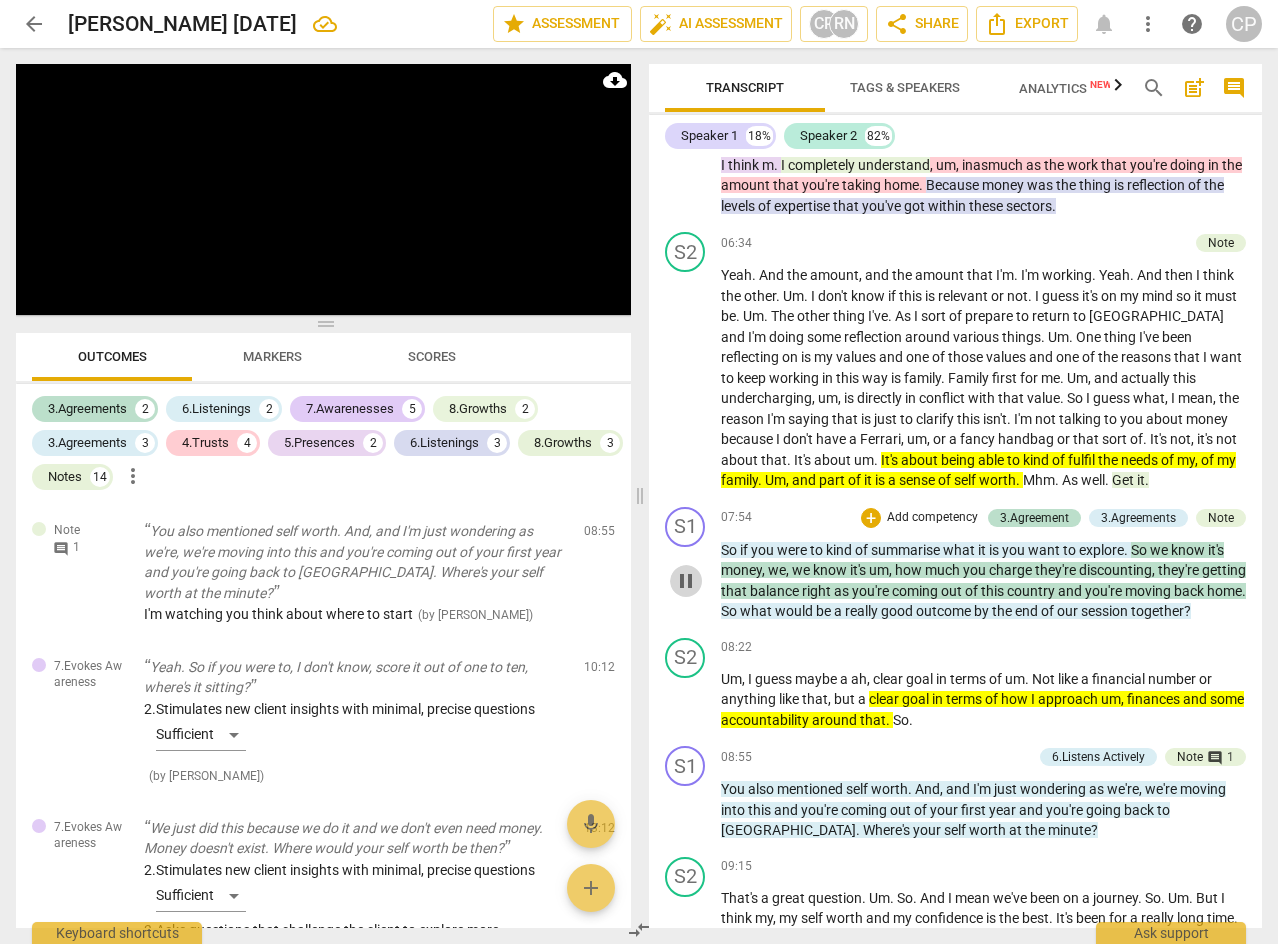 click on "pause" at bounding box center (686, 581) 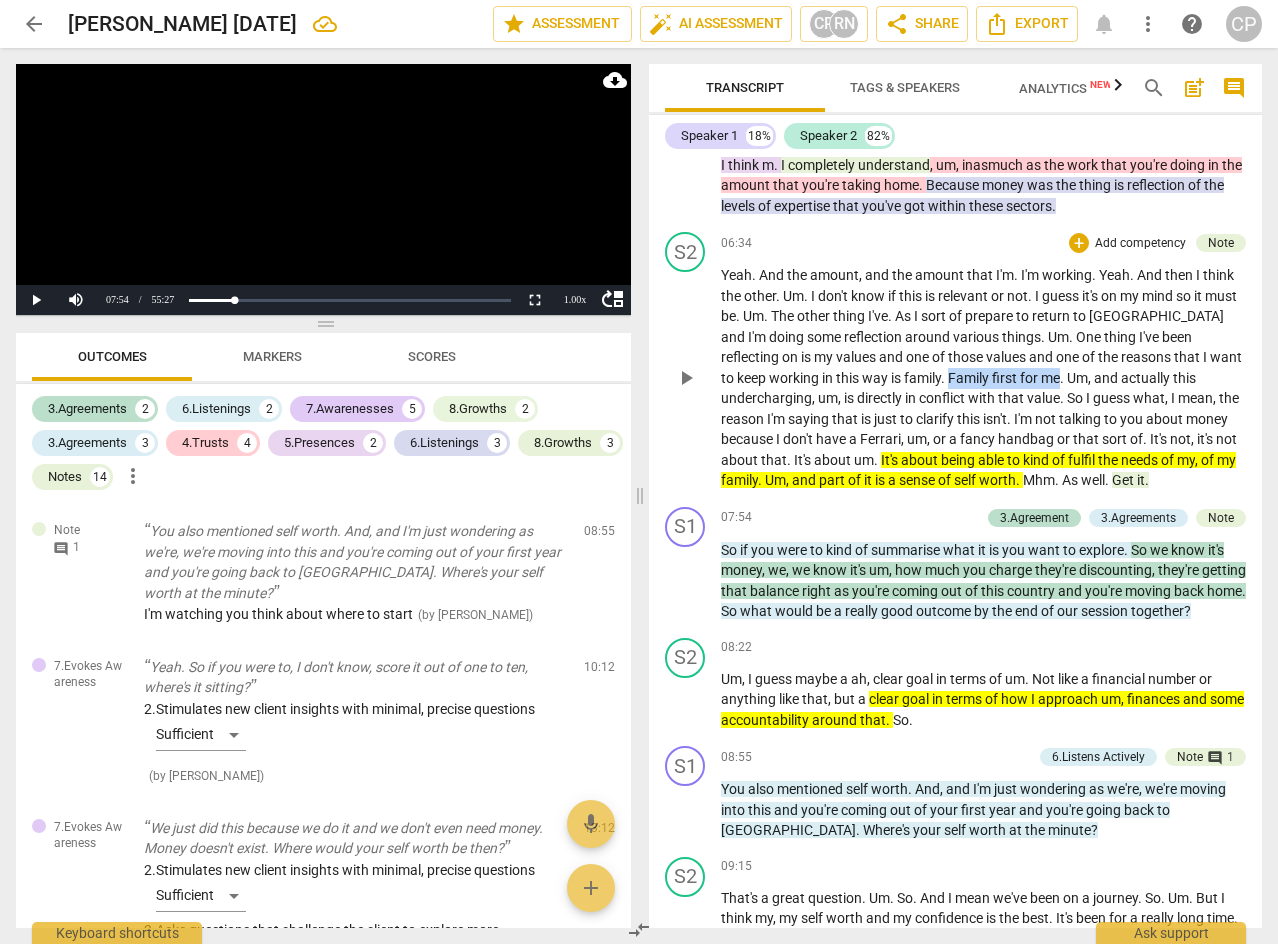 drag, startPoint x: 902, startPoint y: 376, endPoint x: 1014, endPoint y: 376, distance: 112 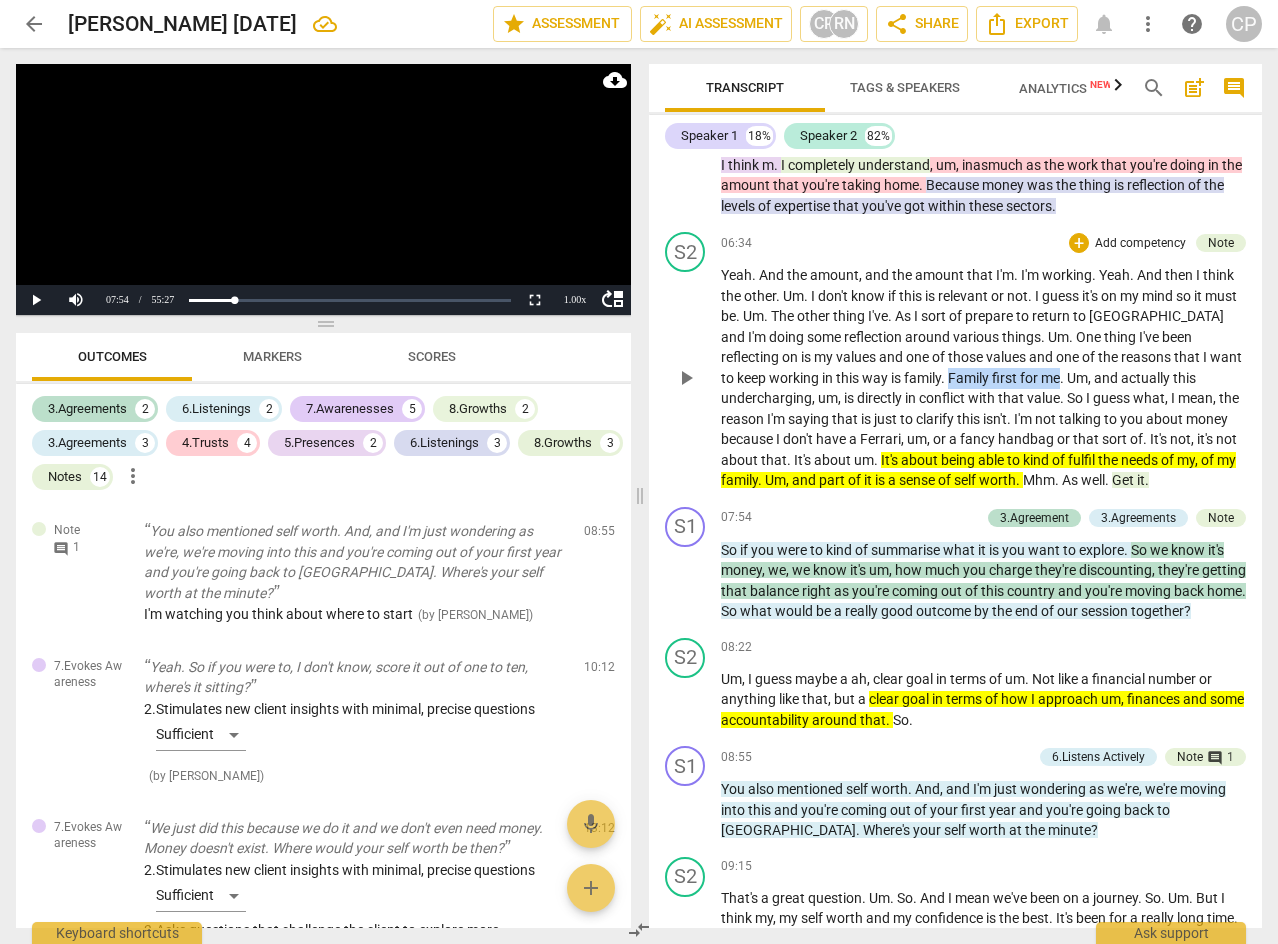 click on "Yeah .   And   the   amount ,   and   the   amount   that   I'm .   I'm   working .   Yeah .   And   then   I   think   the   other .   Um .   I   don't   know   if   this   is   relevant   or   not .   I   guess   it's   on   my   mind   so   it   must   be .   Um .   The   other   thing   I've .   As   I   sort   of   prepare   to   return   to   [GEOGRAPHIC_DATA]   and   I'm   doing   some   reflection   around   various   things .   Um .   One   thing   I've   been   reflecting   on   is   my   values   and   one   of   those   values   and   one   of   the   reasons   that   I   want   to   keep   working   in   this   way   is   family .   Family   first   for   me .   Um ,   and   actually   this   undercharging ,   um ,   is   directly   in   conflict   with   that   value .   So   I   guess   what ,   I   mean ,   the   reason   I'm   saying   that   is   just   to   clarify   this   isn't .   I'm   not   talking   to   you   about   money   because   I   don't   have   a   Ferrari ,   um ,   or   a   fancy" at bounding box center (983, 378) 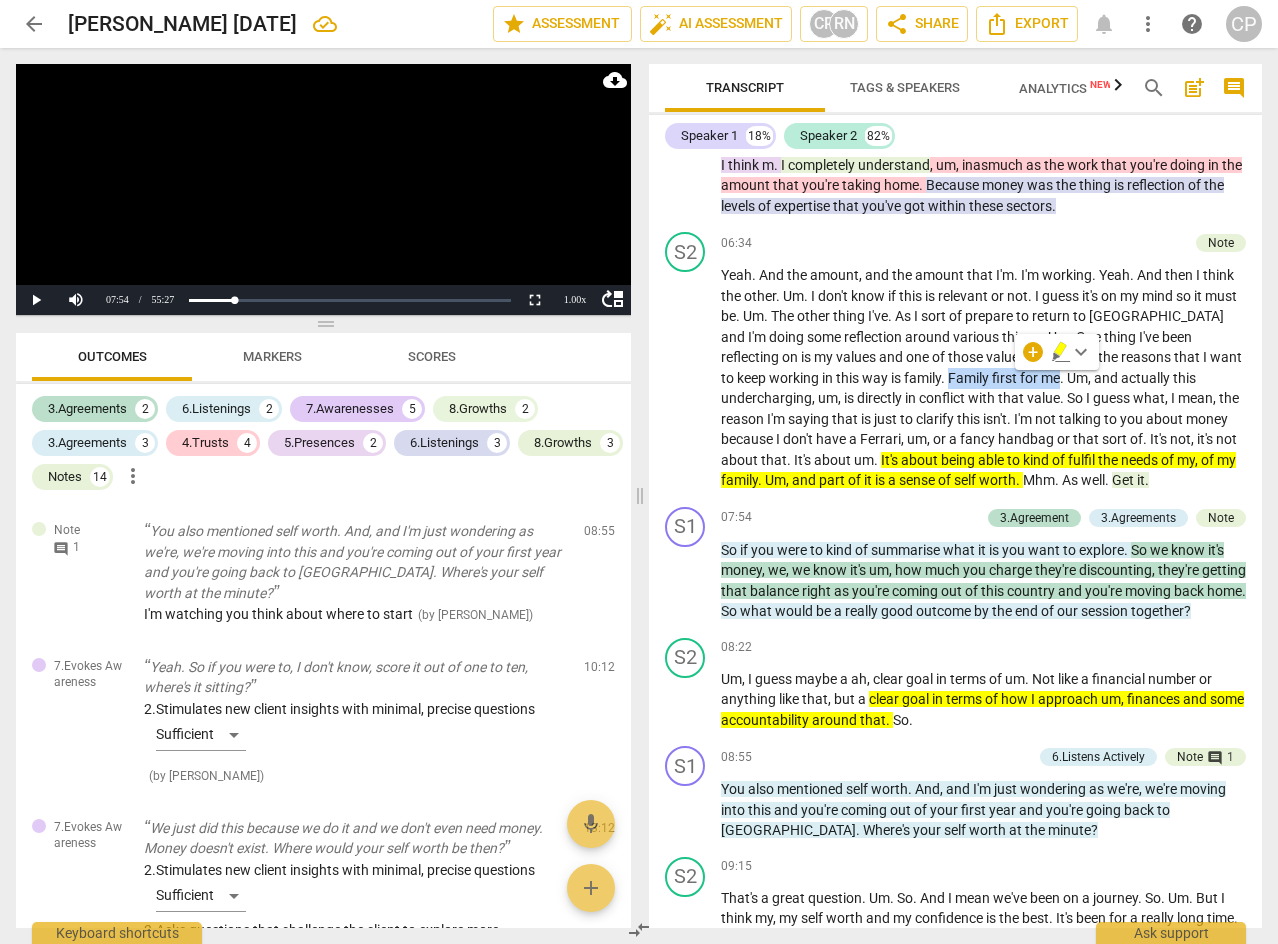 click 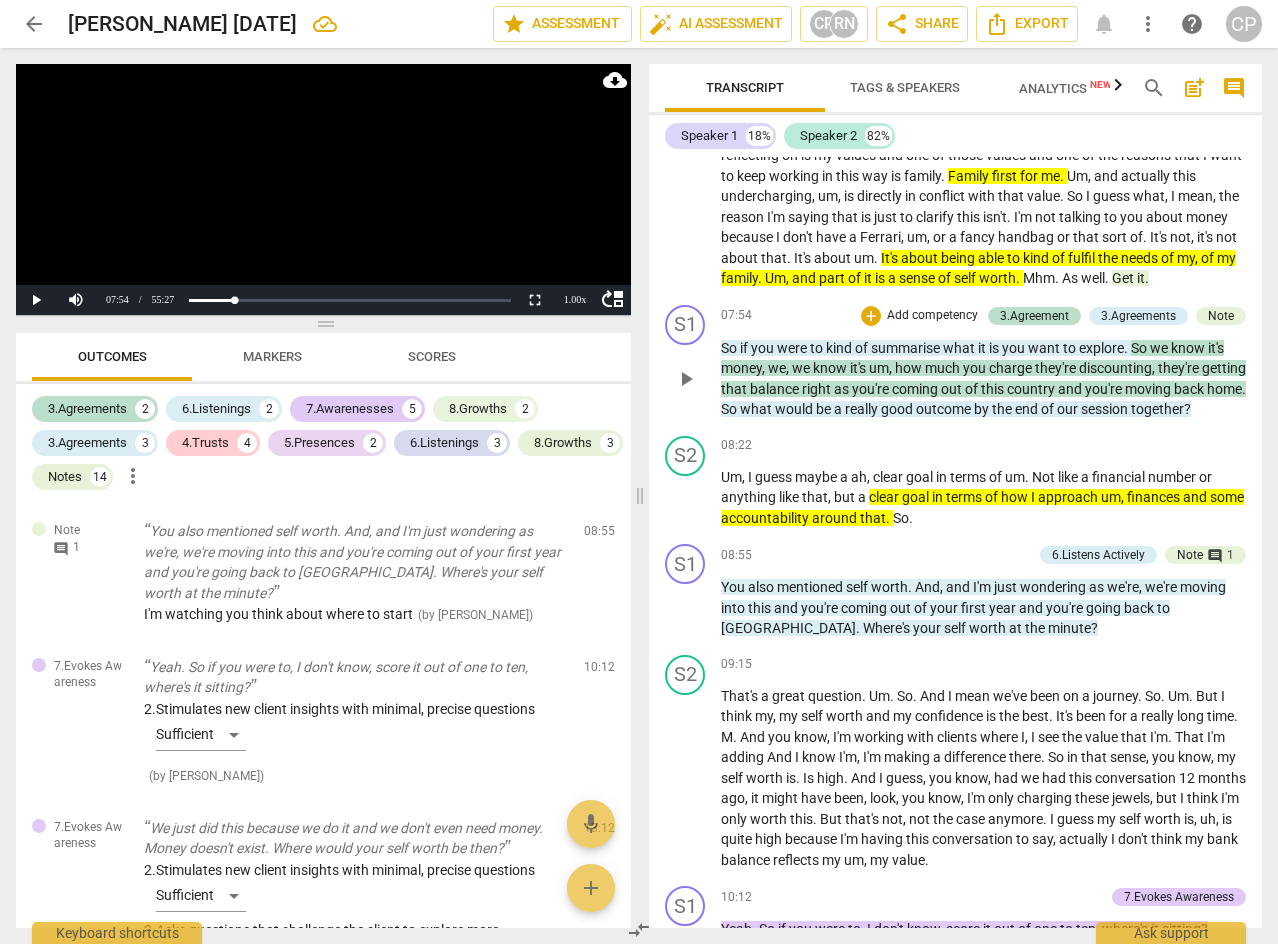 scroll, scrollTop: 2000, scrollLeft: 0, axis: vertical 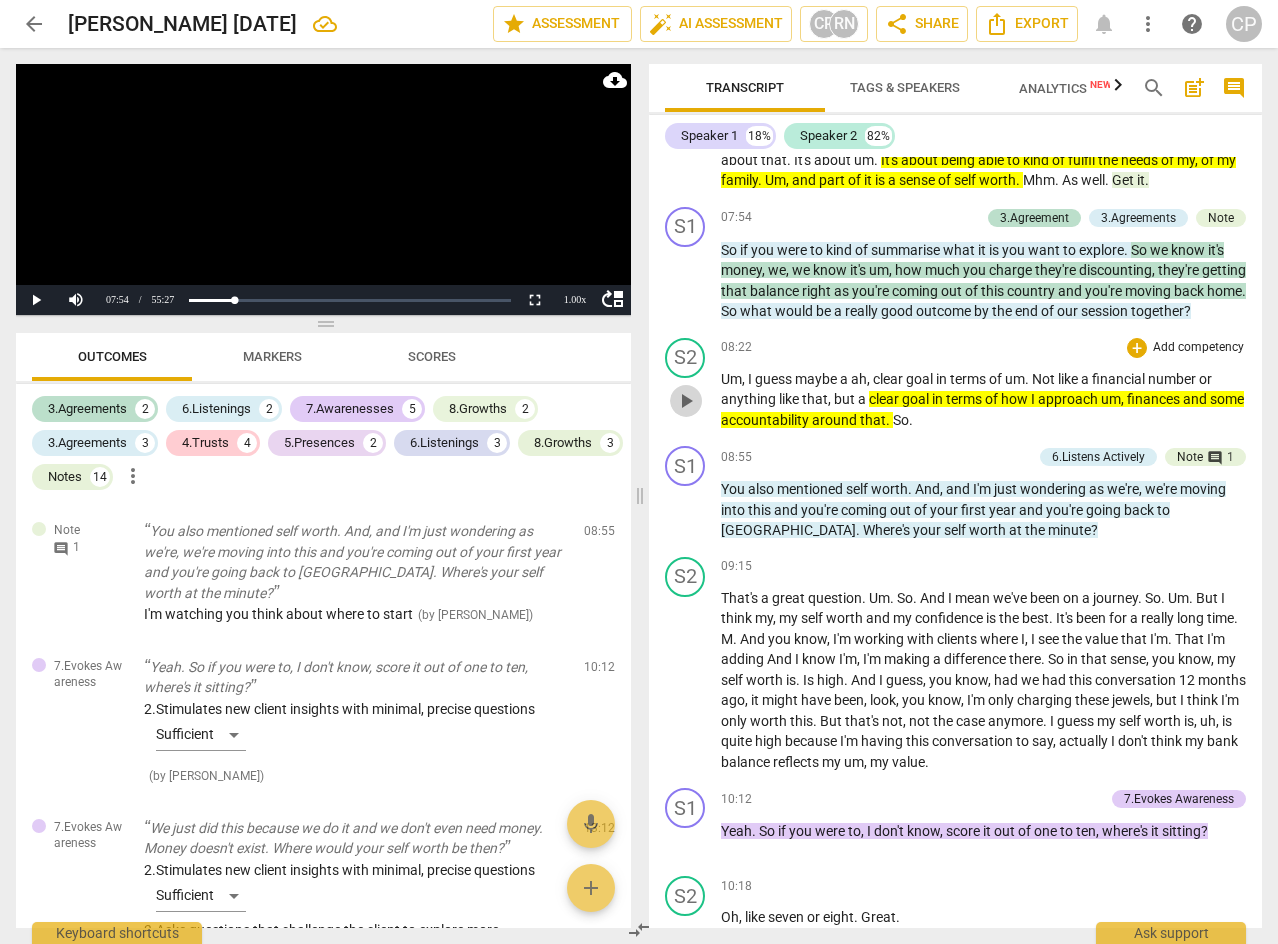 click on "play_arrow" at bounding box center [686, 401] 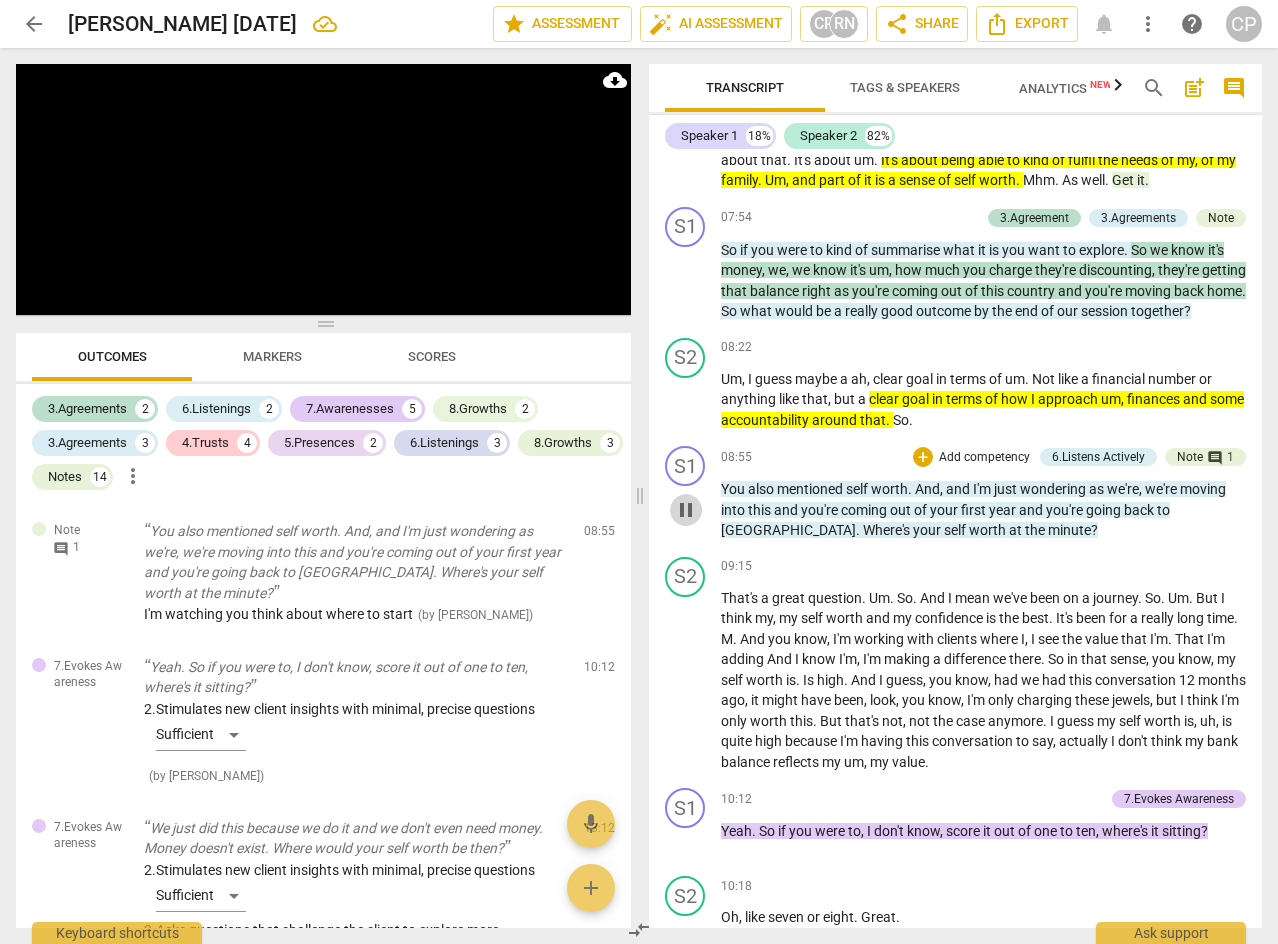 click on "pause" at bounding box center [686, 510] 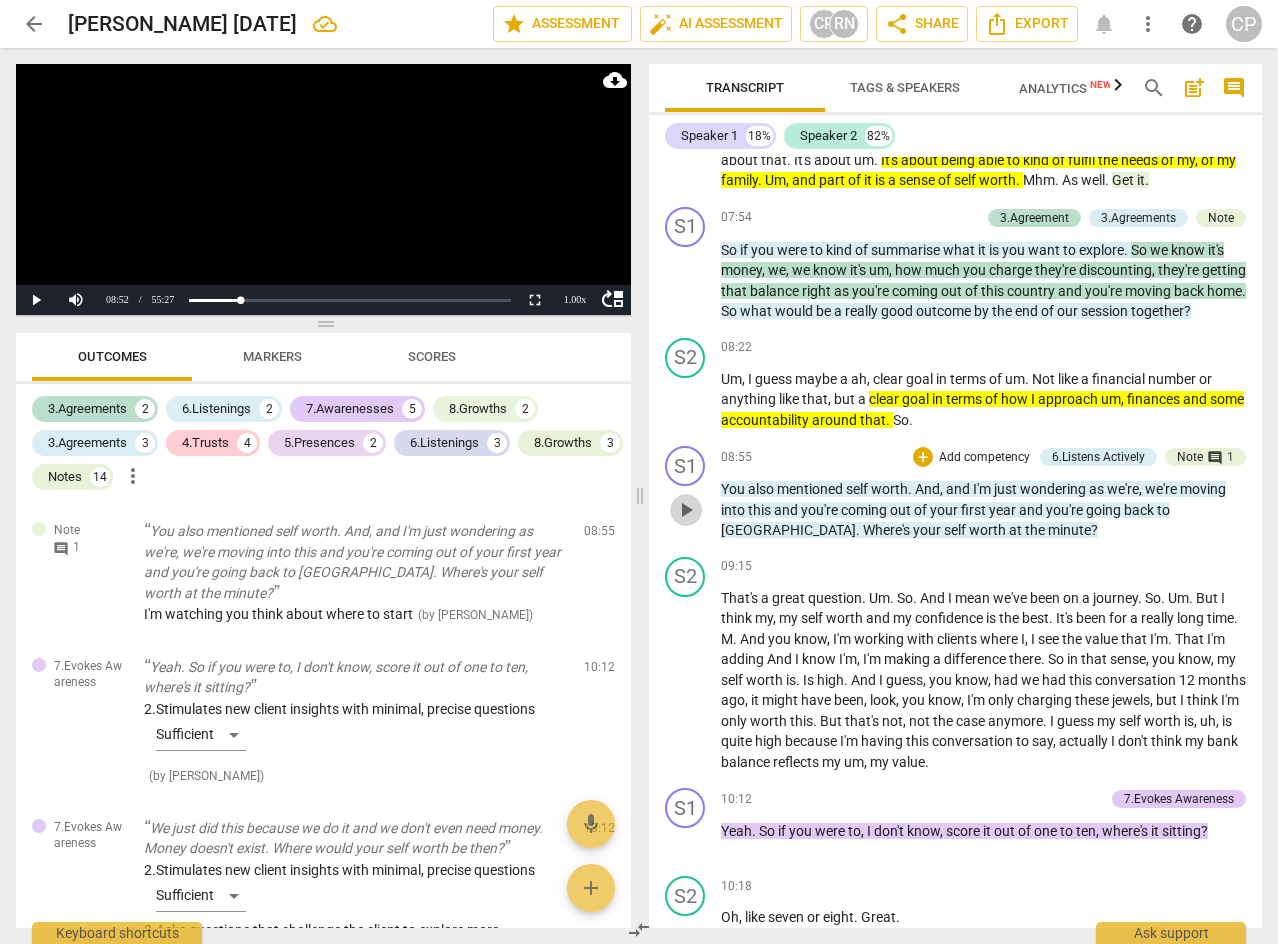 click on "play_arrow" at bounding box center (686, 510) 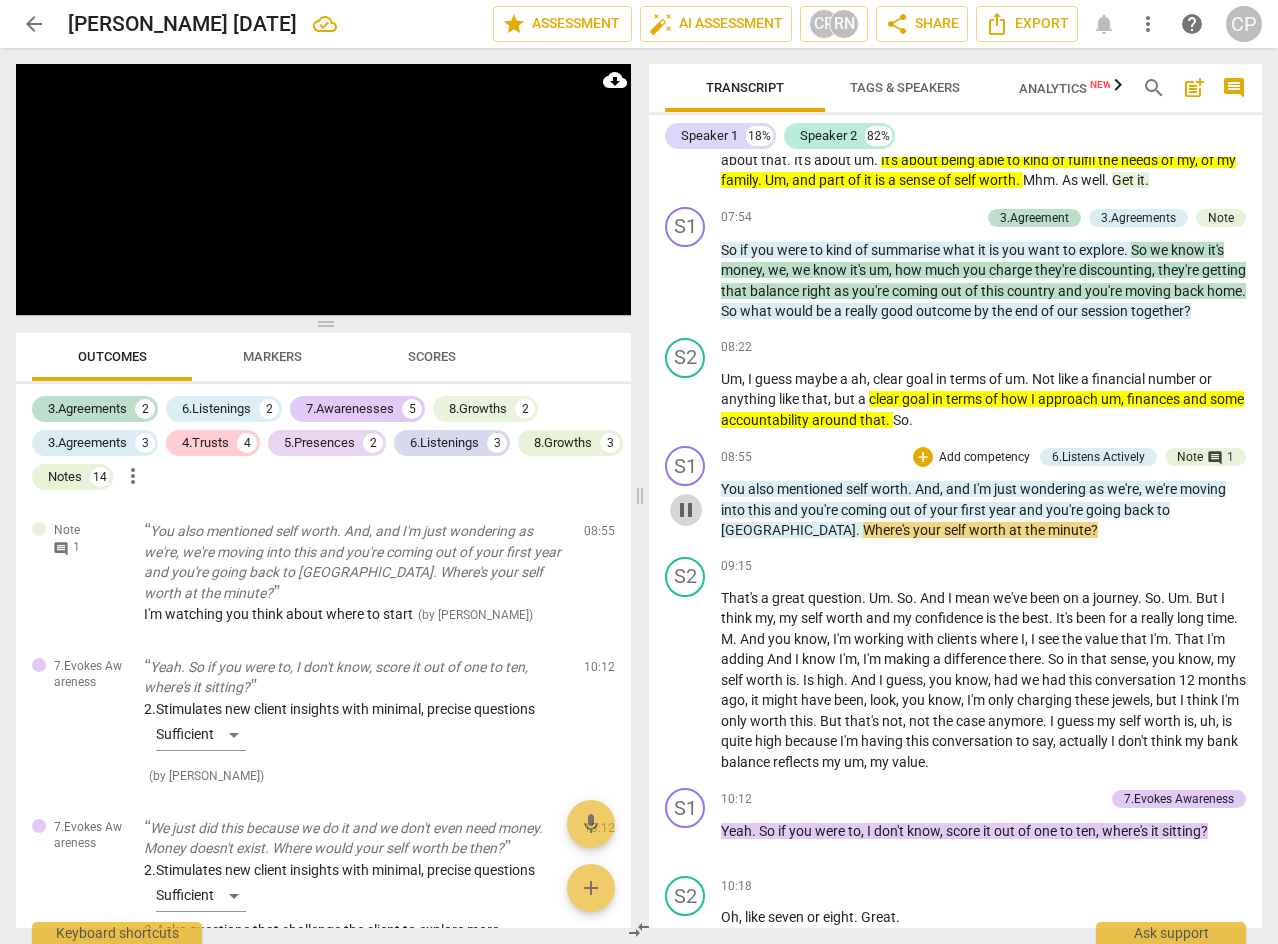 click on "pause" at bounding box center [686, 510] 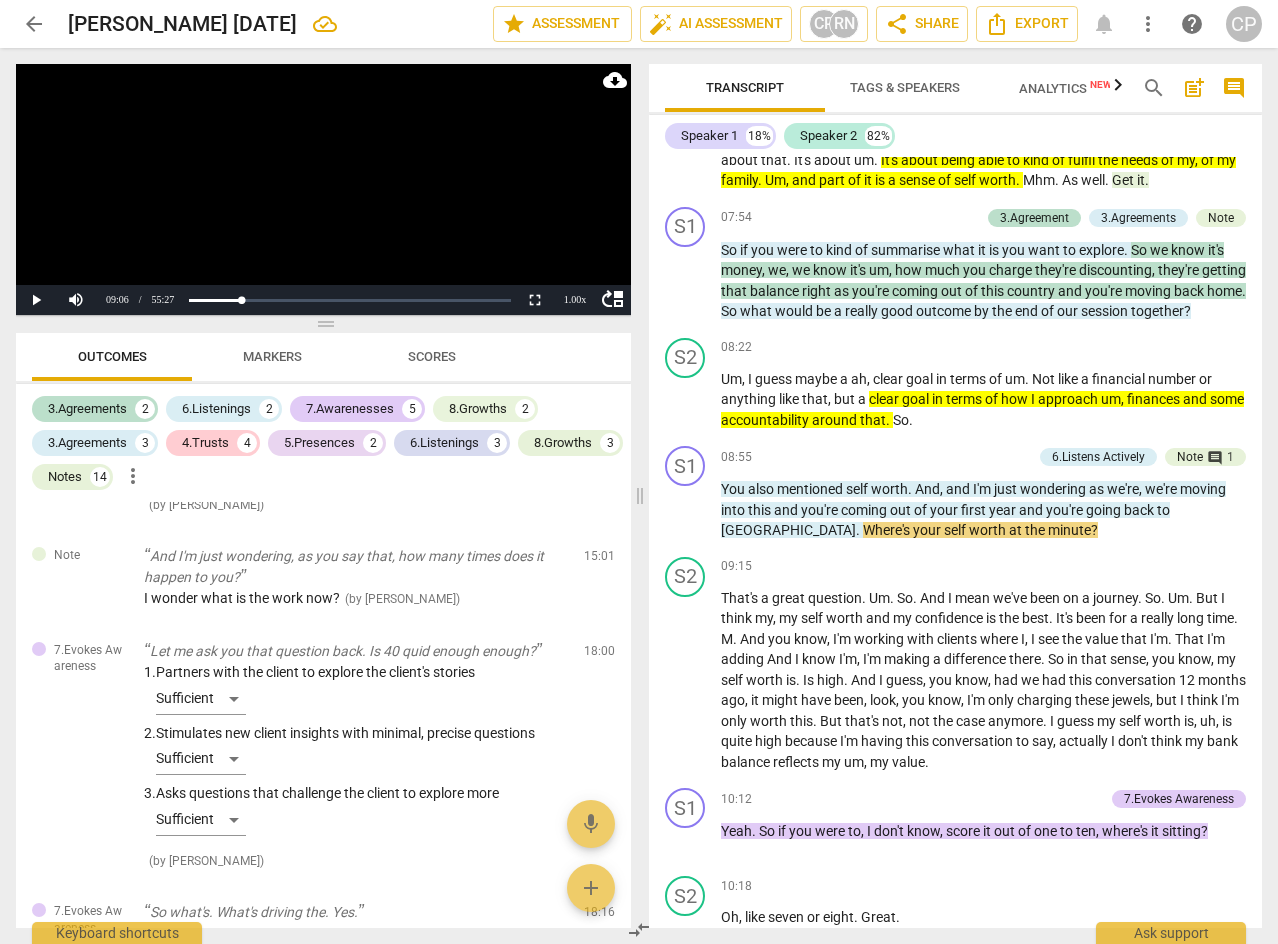 scroll, scrollTop: 2600, scrollLeft: 0, axis: vertical 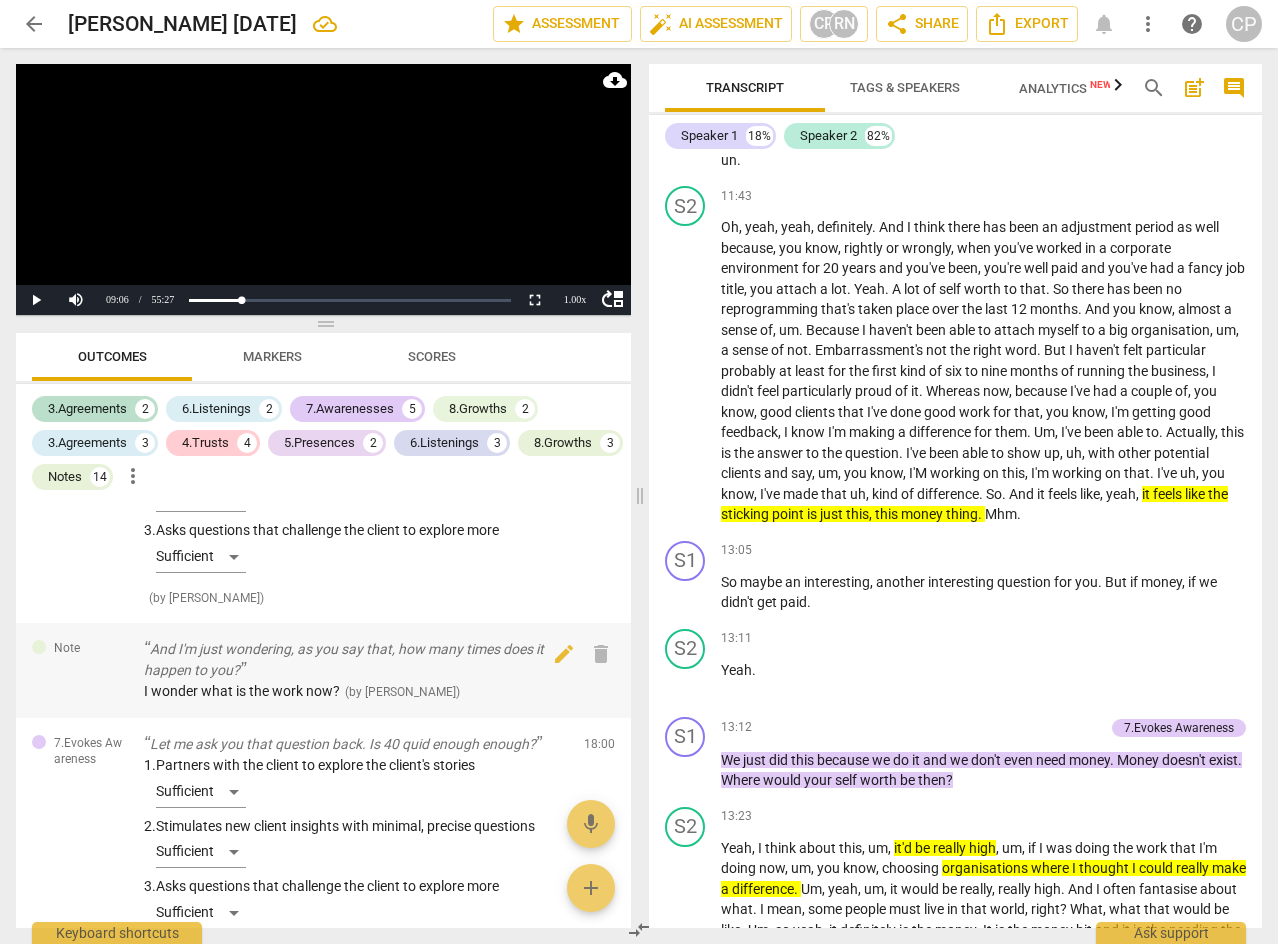 click on "And I'm just wondering, as you say that, how many times does it happen to you?" at bounding box center (356, 659) 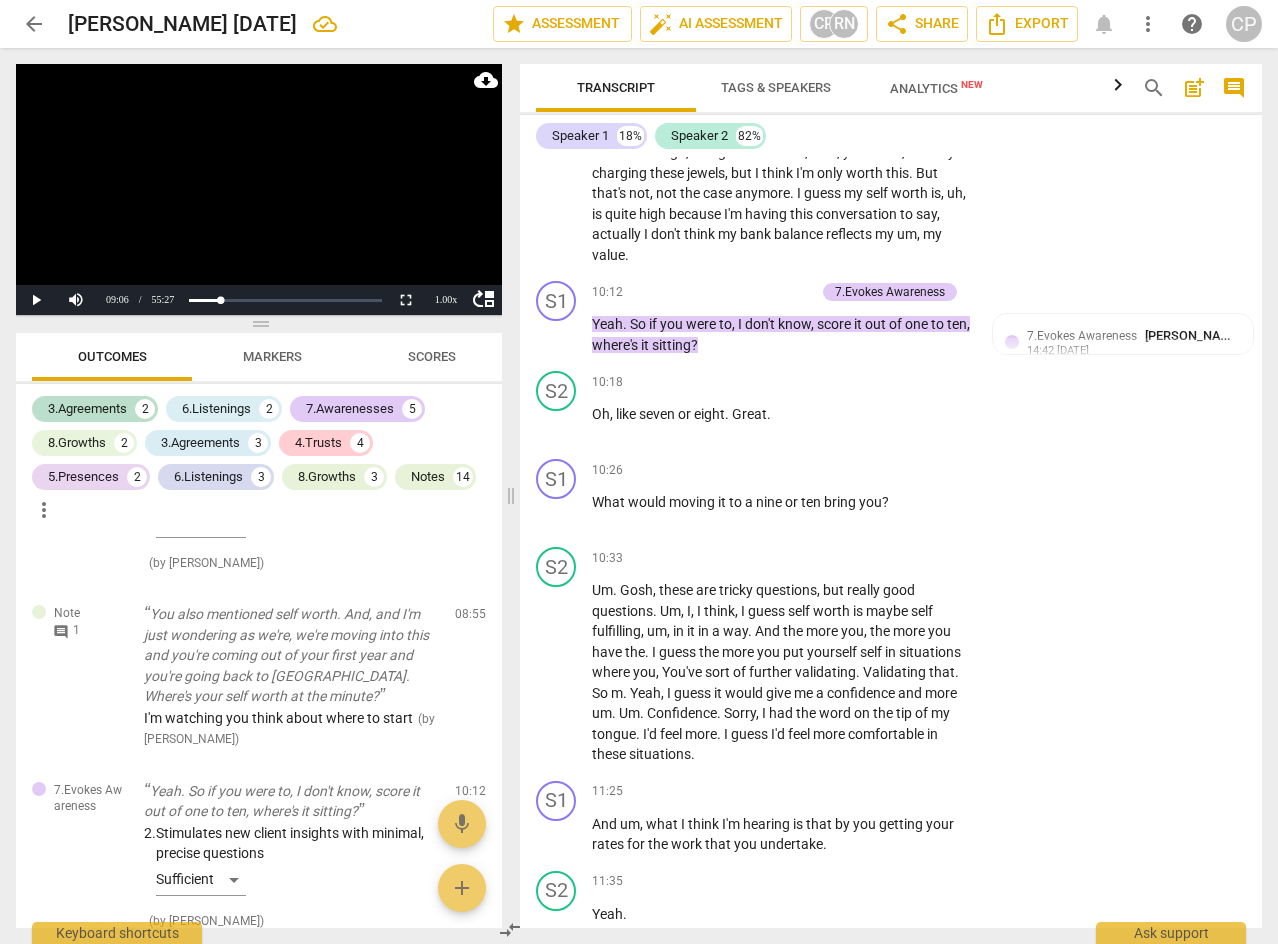 scroll, scrollTop: 4138, scrollLeft: 0, axis: vertical 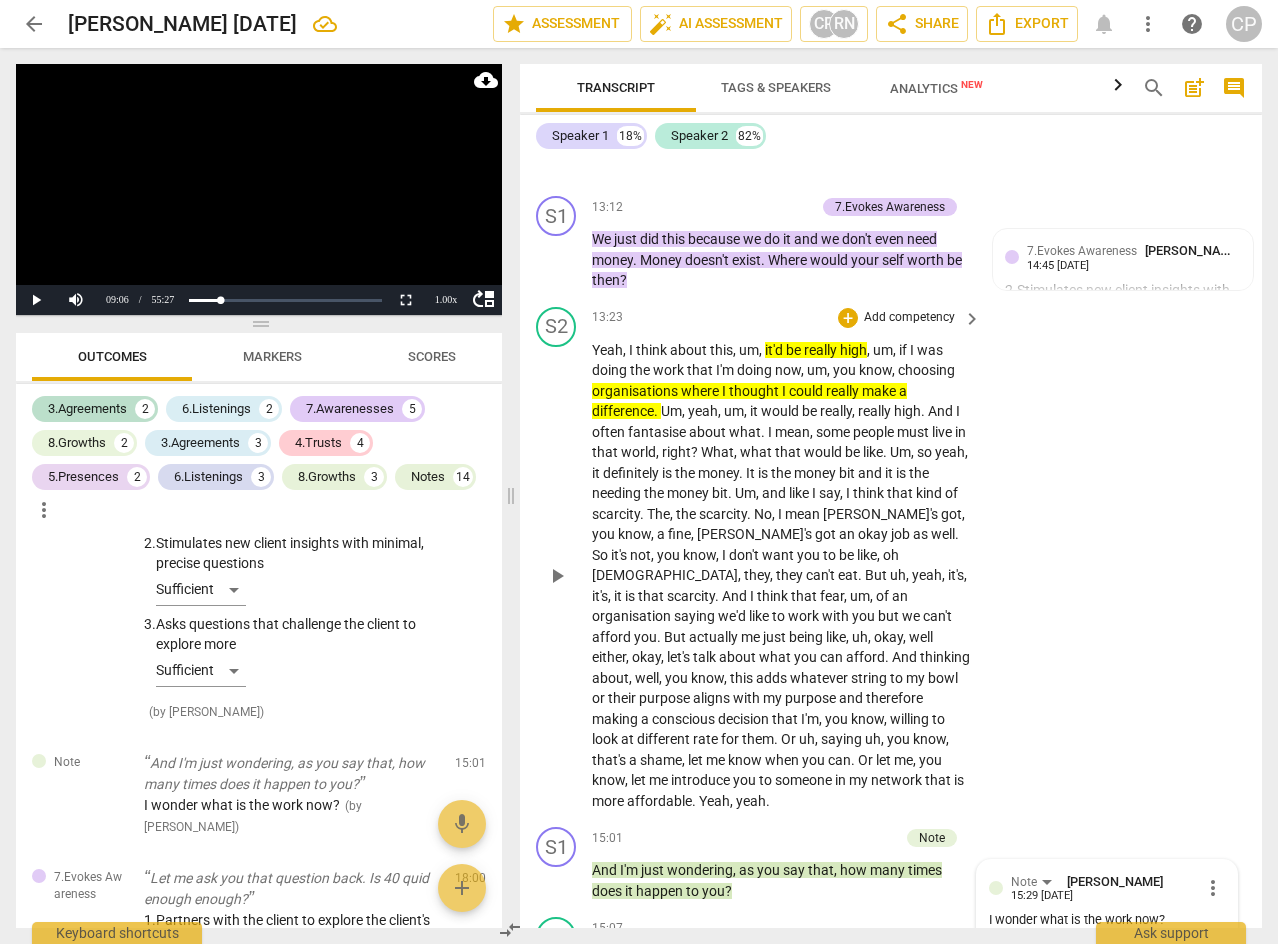 click on "Yeah" at bounding box center [607, 350] 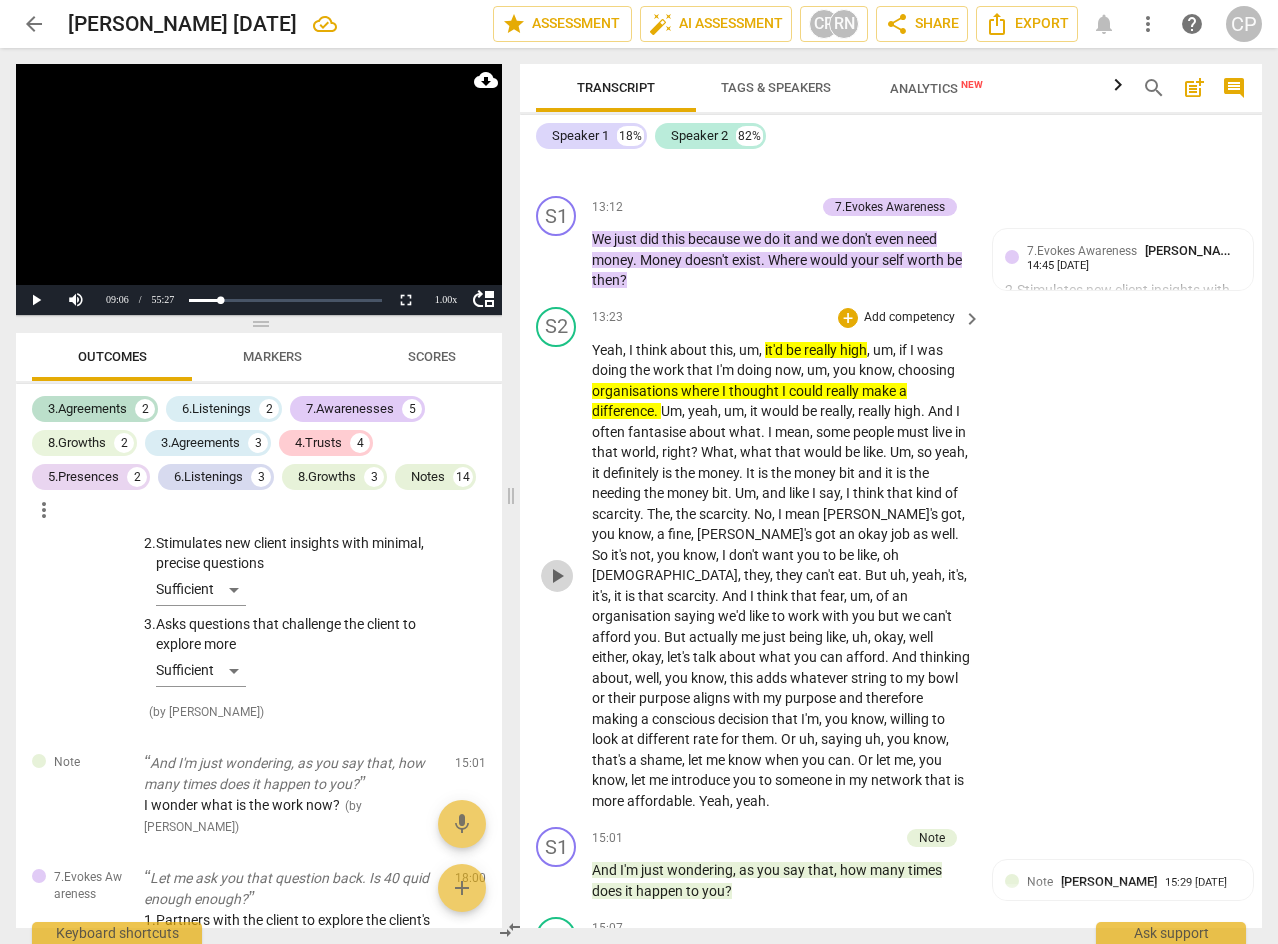 click on "play_arrow" at bounding box center (557, 576) 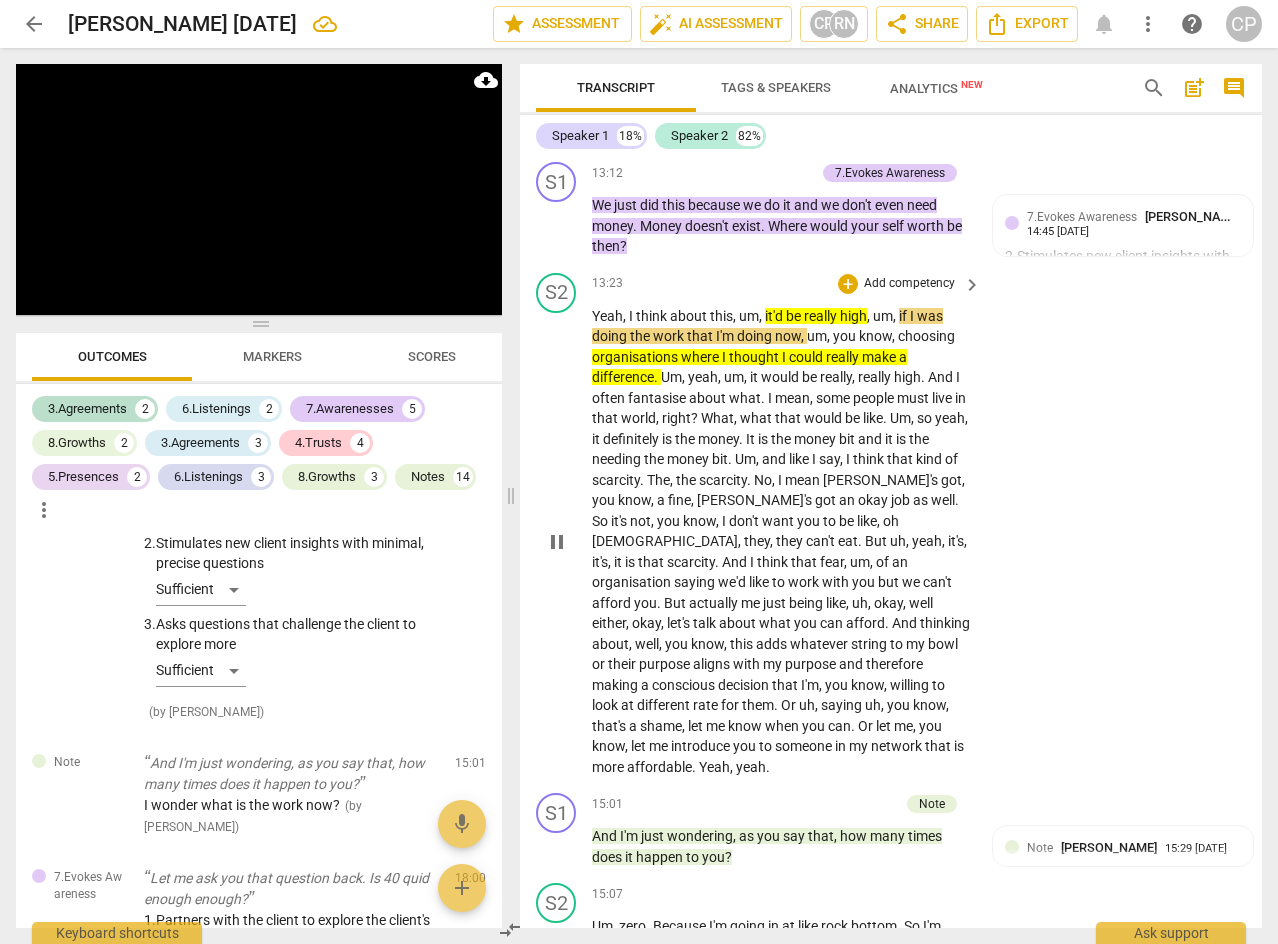 scroll, scrollTop: 4810, scrollLeft: 0, axis: vertical 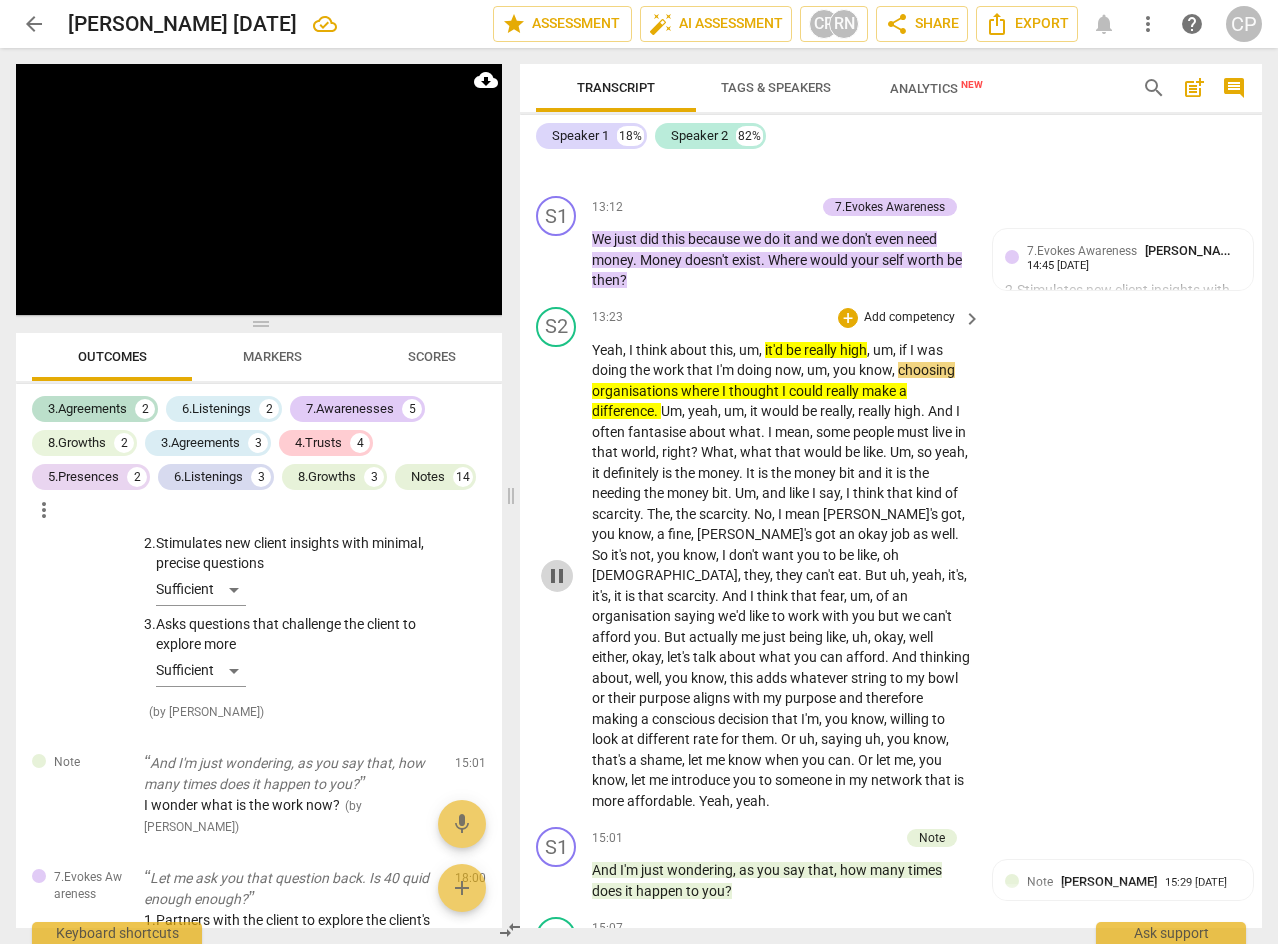 click on "pause" at bounding box center [557, 576] 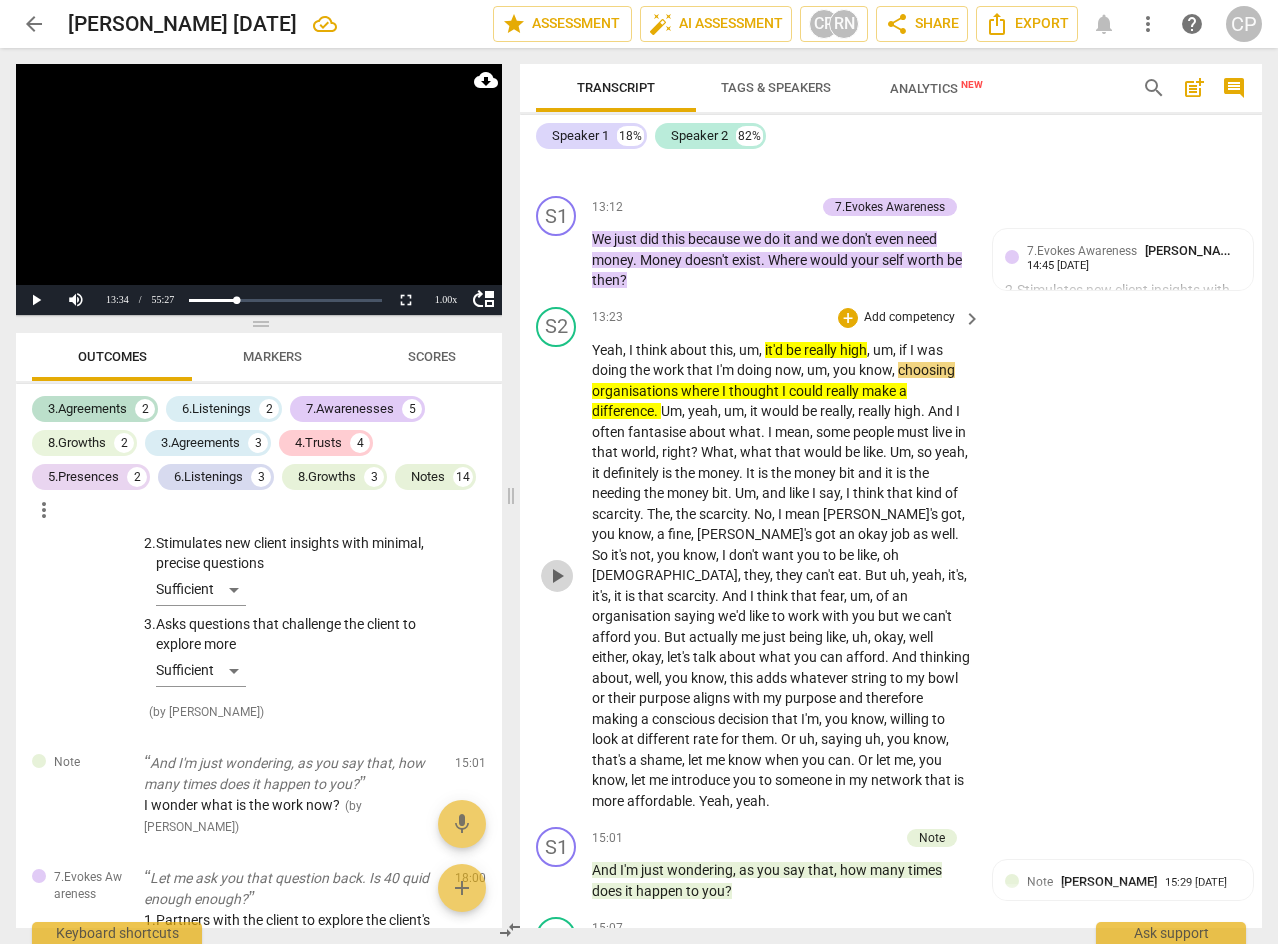 click on "play_arrow" at bounding box center [557, 576] 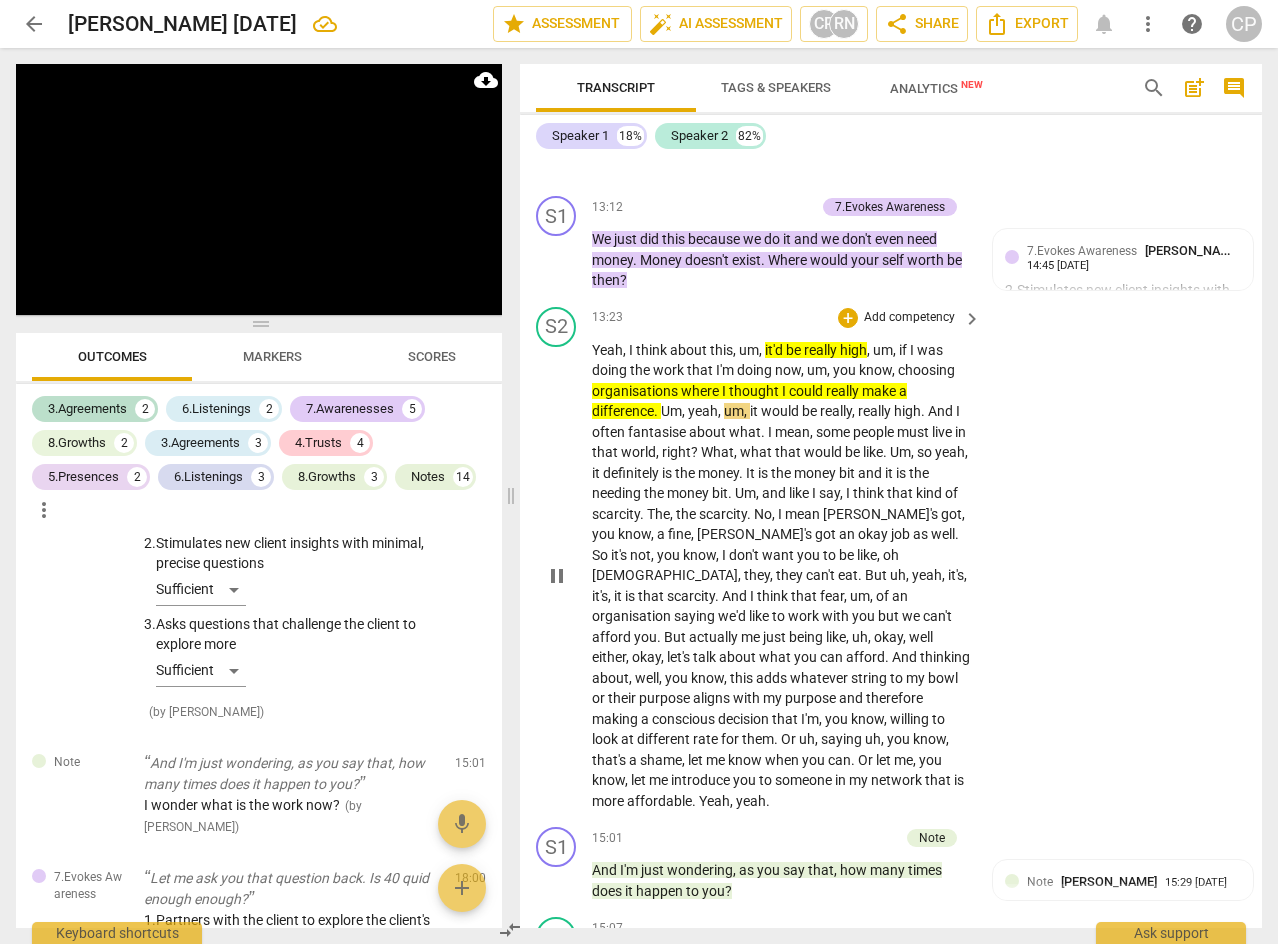 scroll, scrollTop: 4910, scrollLeft: 0, axis: vertical 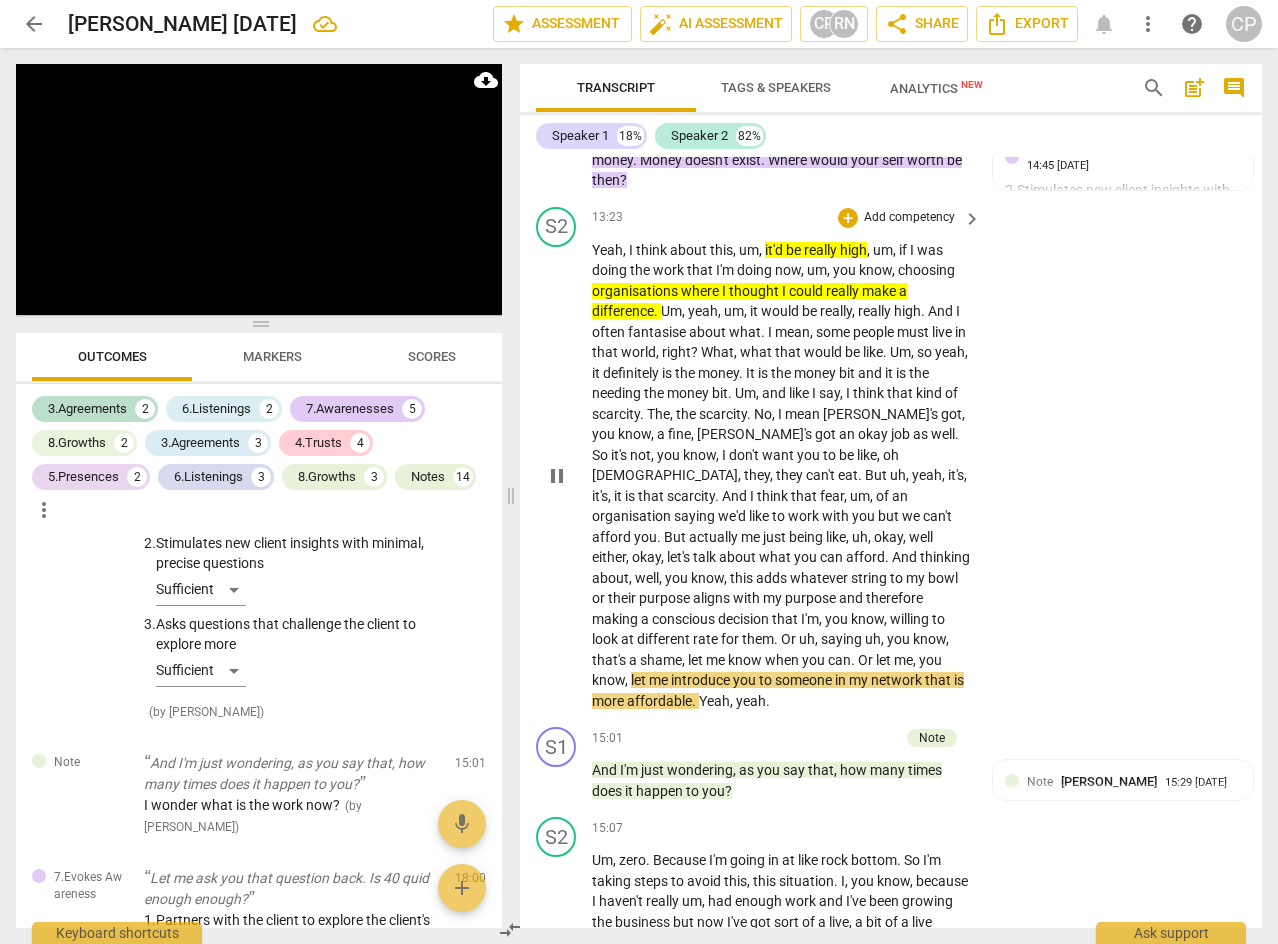 click on "pause" at bounding box center (557, 476) 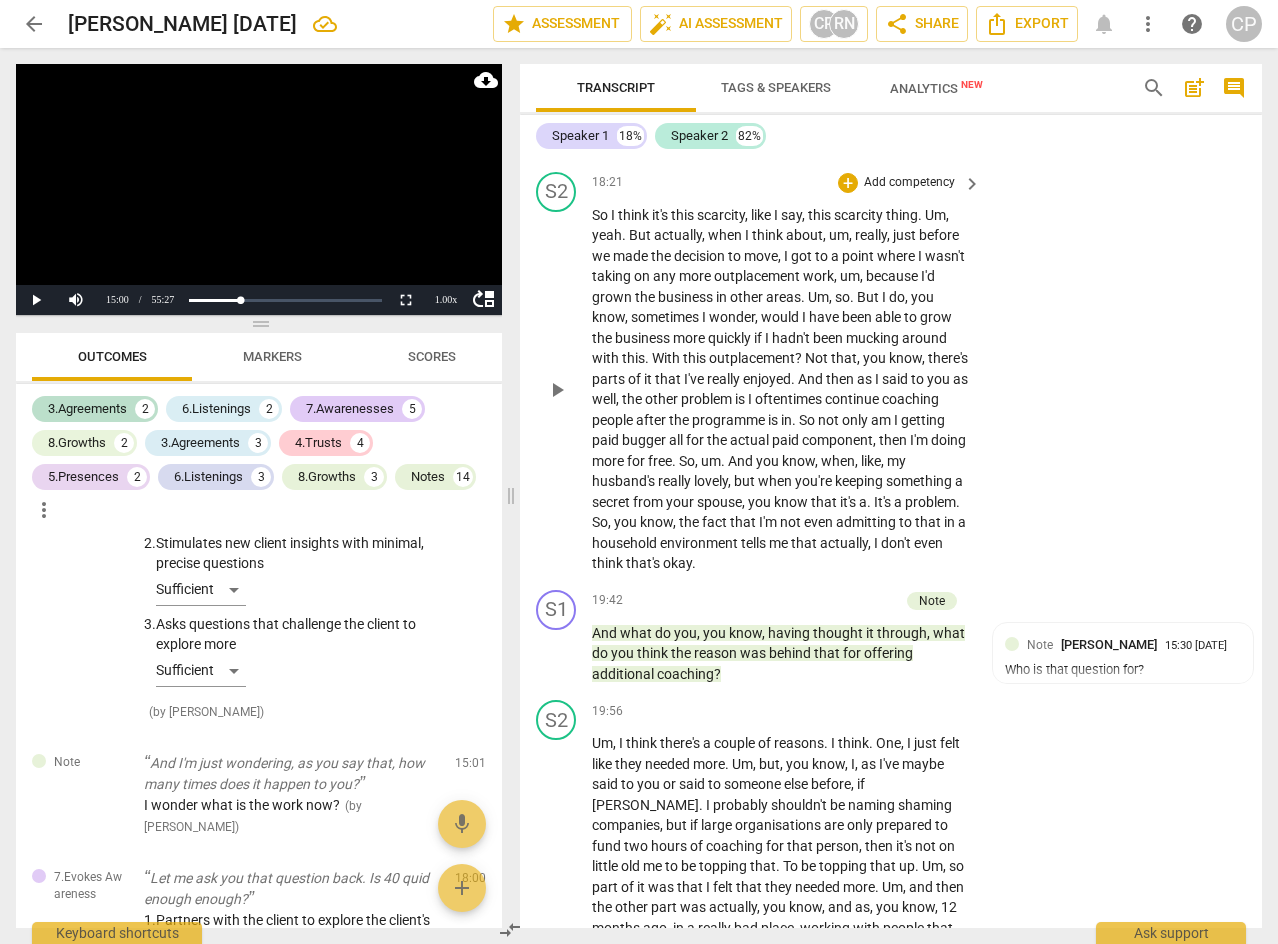 scroll, scrollTop: 6610, scrollLeft: 0, axis: vertical 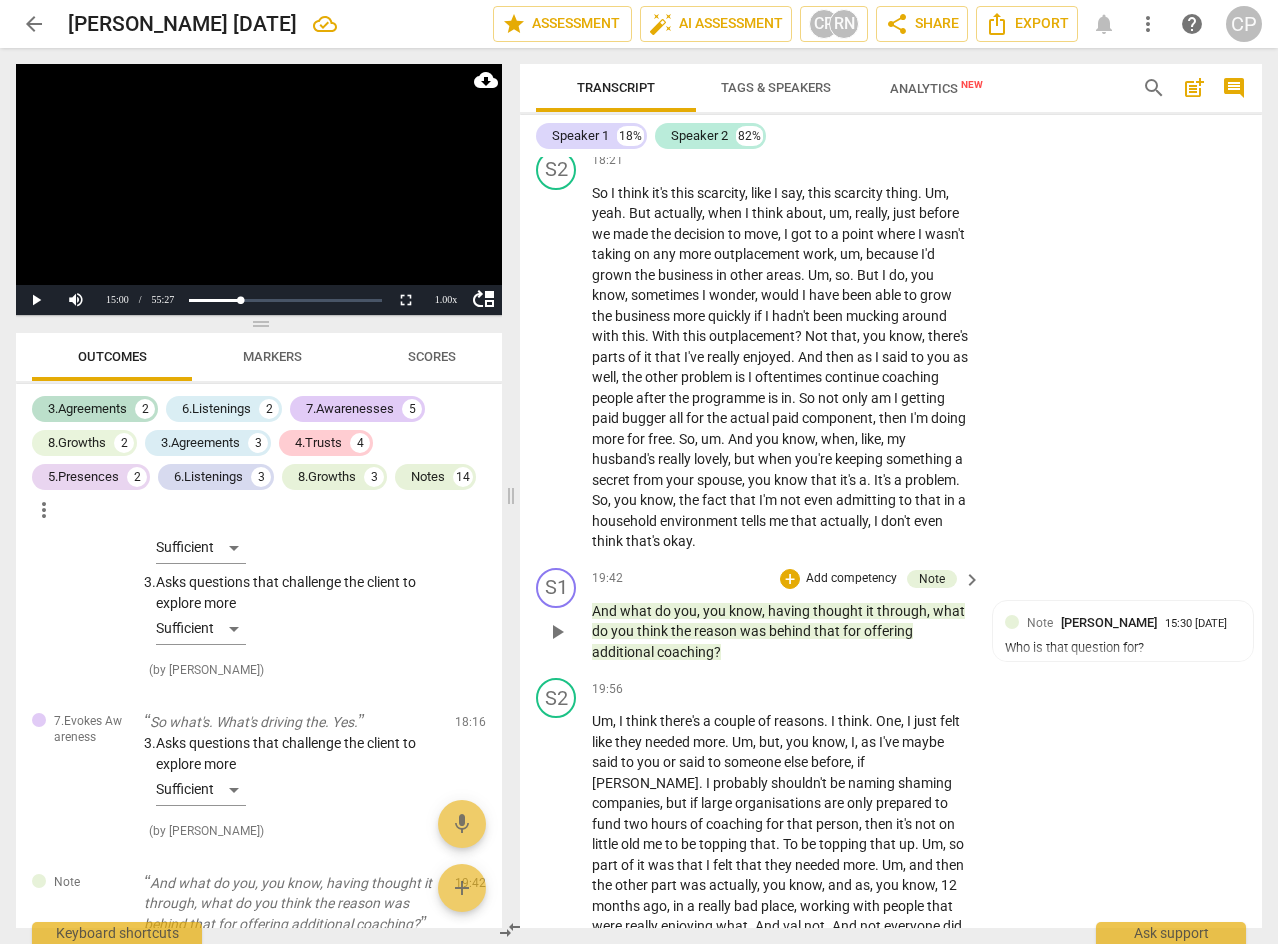 click on "you" at bounding box center [624, 631] 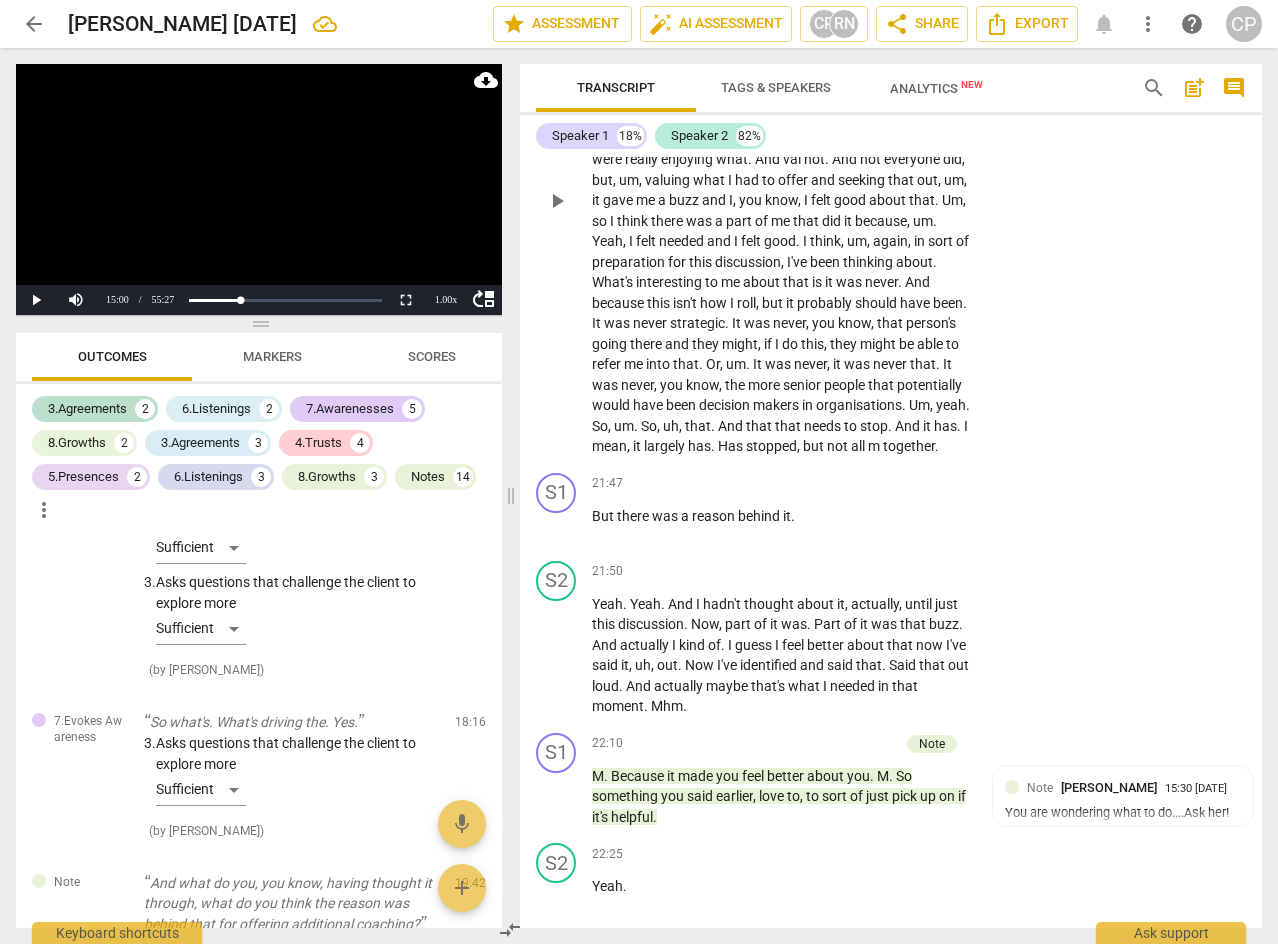 scroll, scrollTop: 7410, scrollLeft: 0, axis: vertical 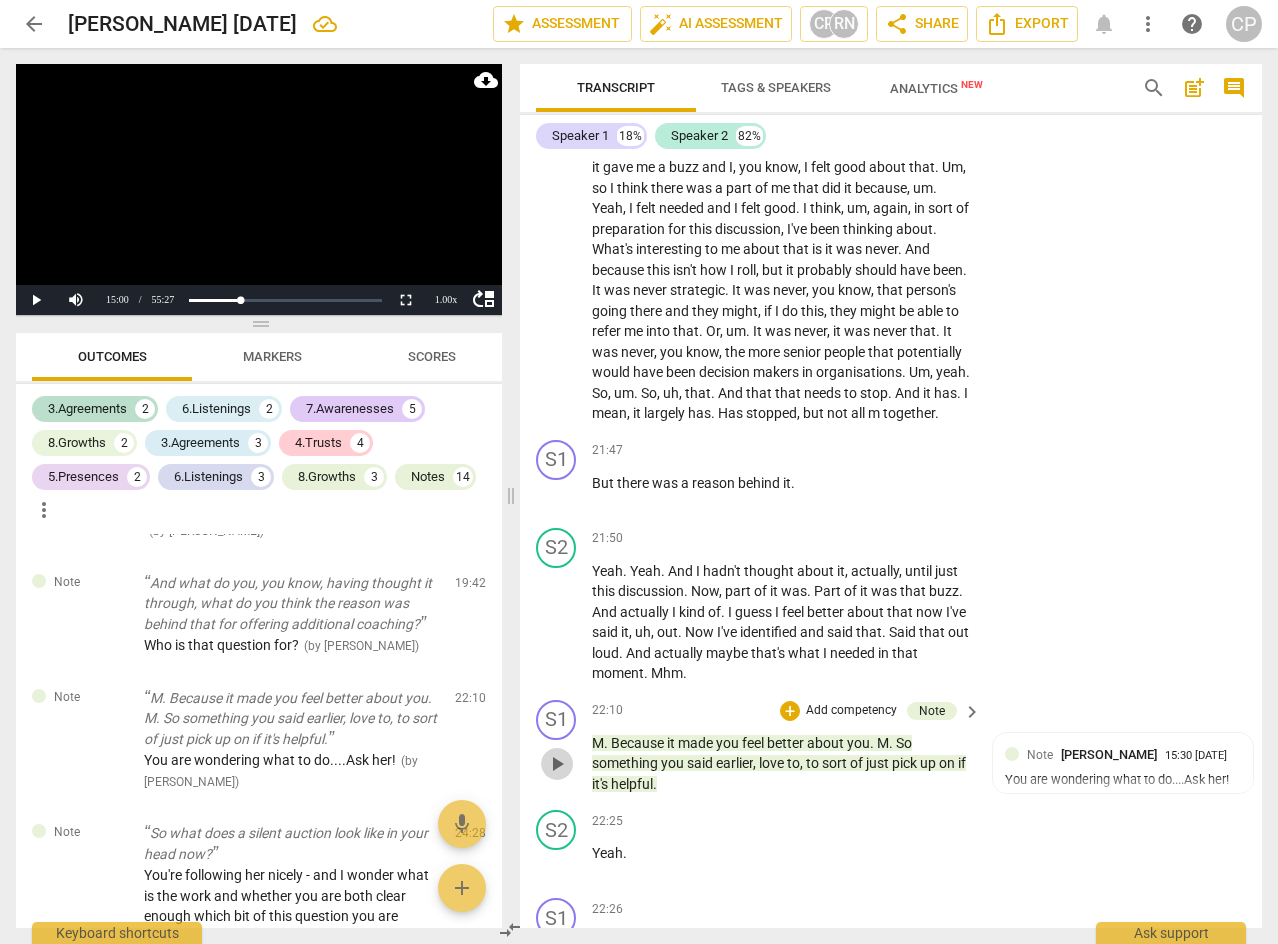 click on "play_arrow" at bounding box center [557, 764] 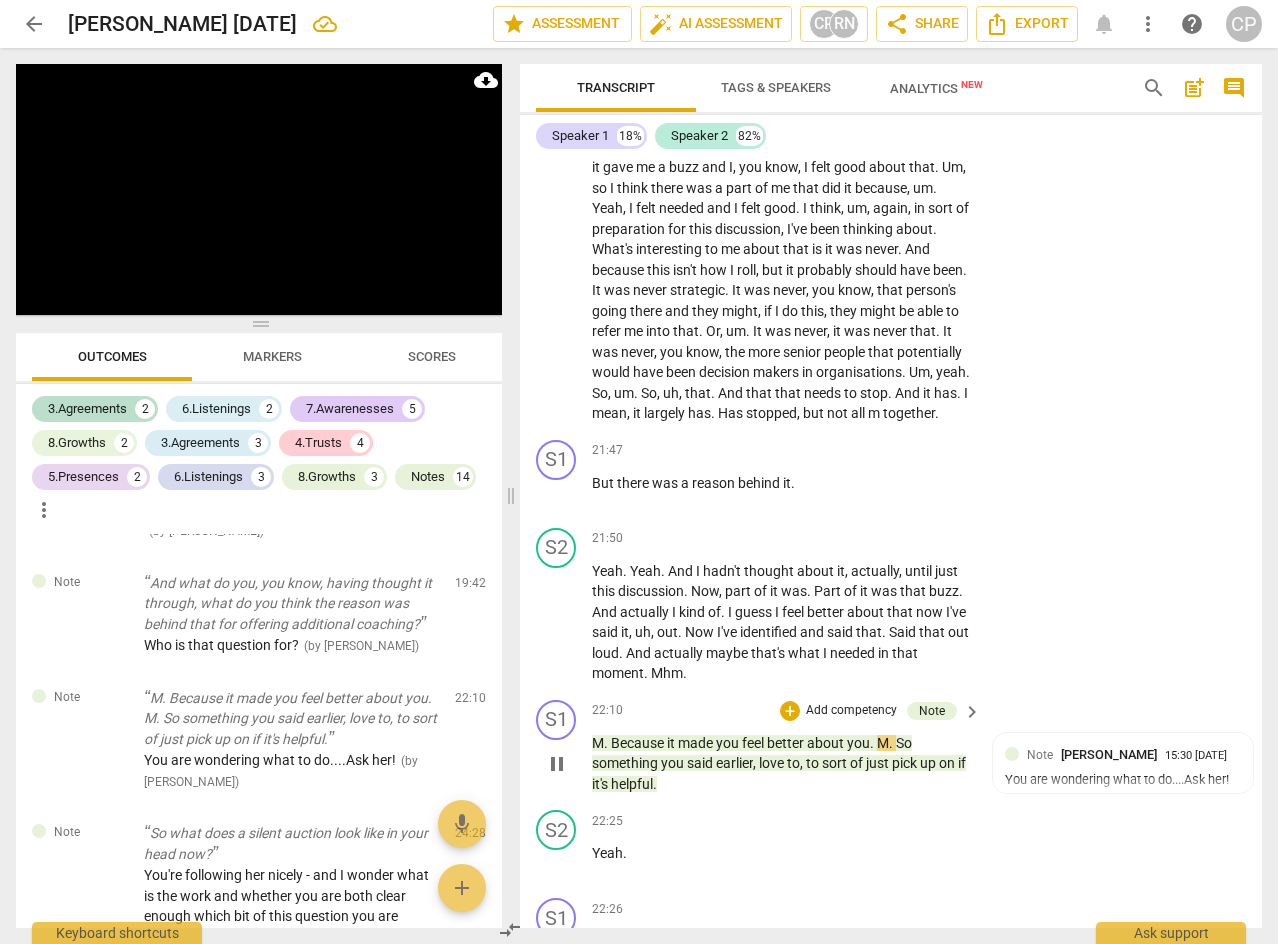 scroll, scrollTop: 7510, scrollLeft: 0, axis: vertical 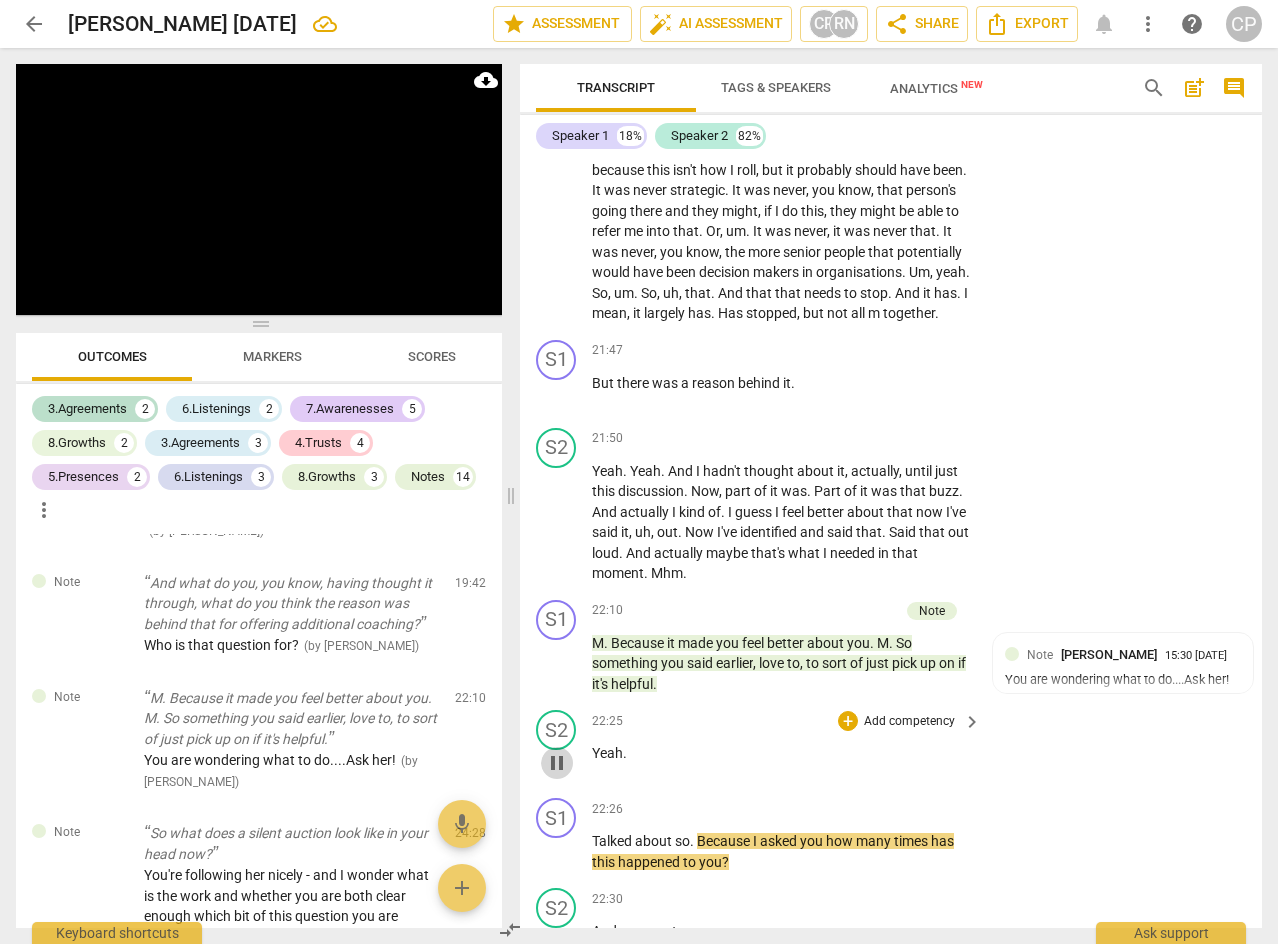 click on "pause" at bounding box center [557, 763] 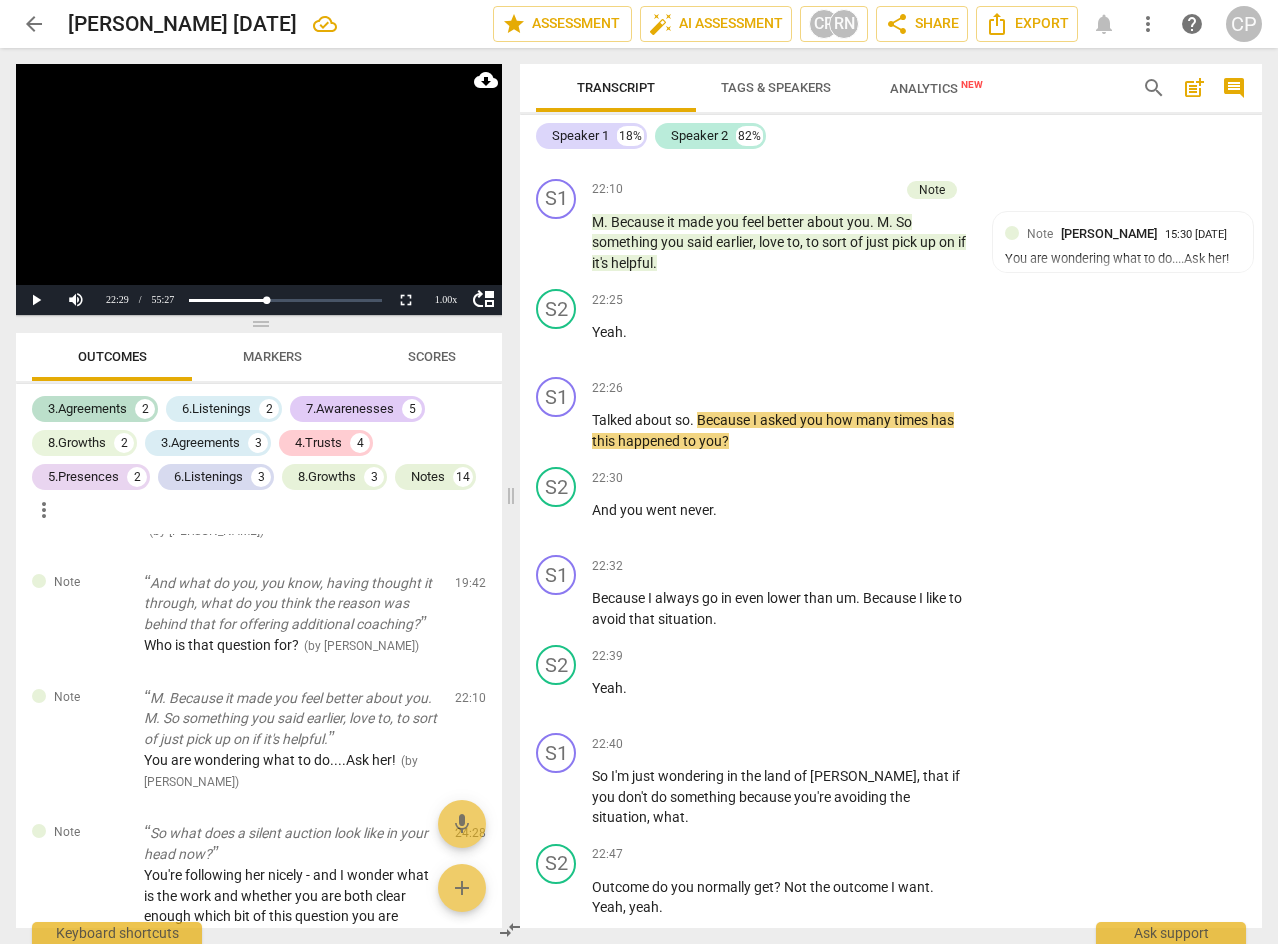 scroll, scrollTop: 7910, scrollLeft: 0, axis: vertical 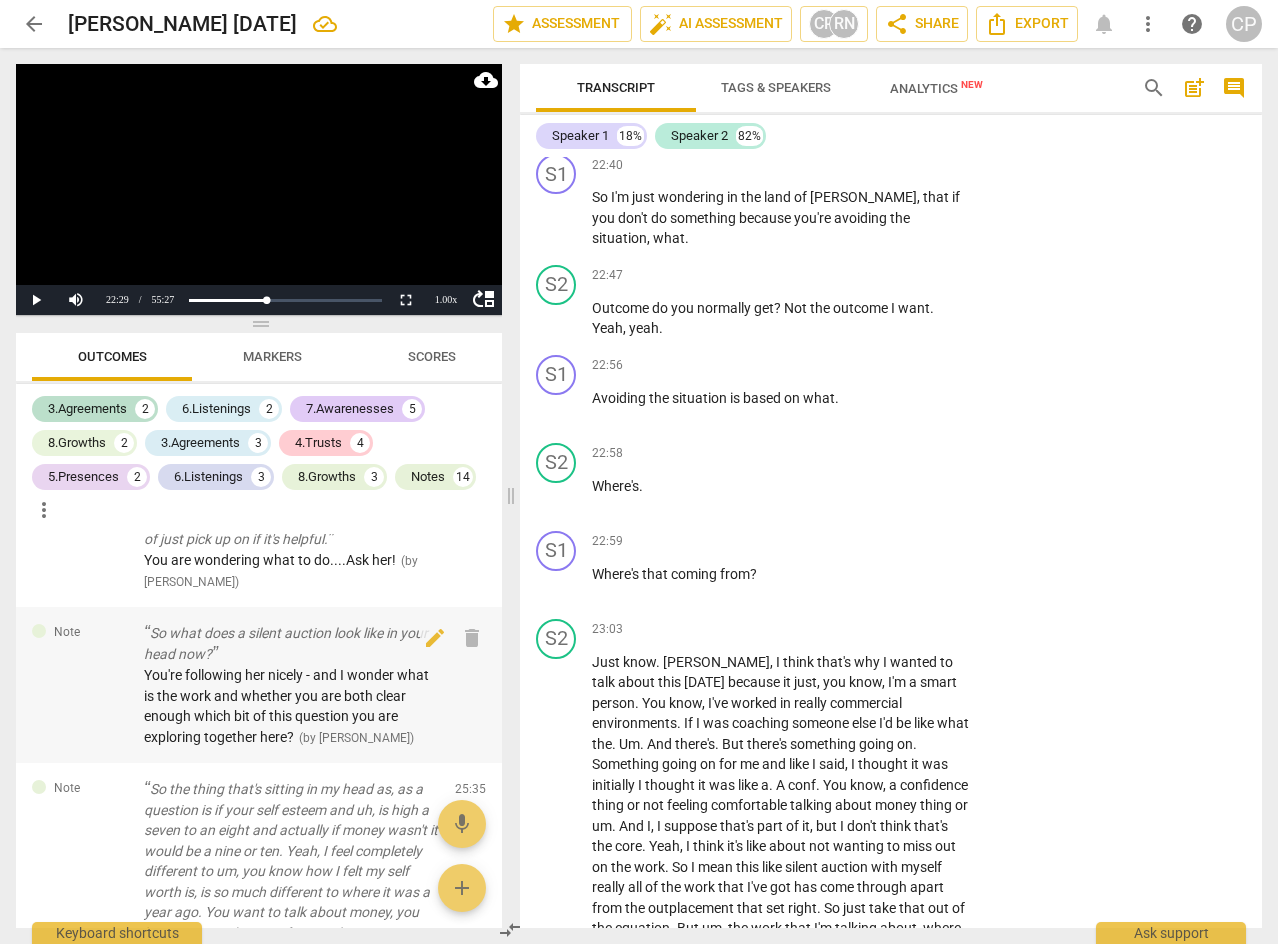 click on "You're following her nicely - and I wonder what is the work and whether you are both clear enough which bit of this question you are exploring together here?" at bounding box center [286, 706] 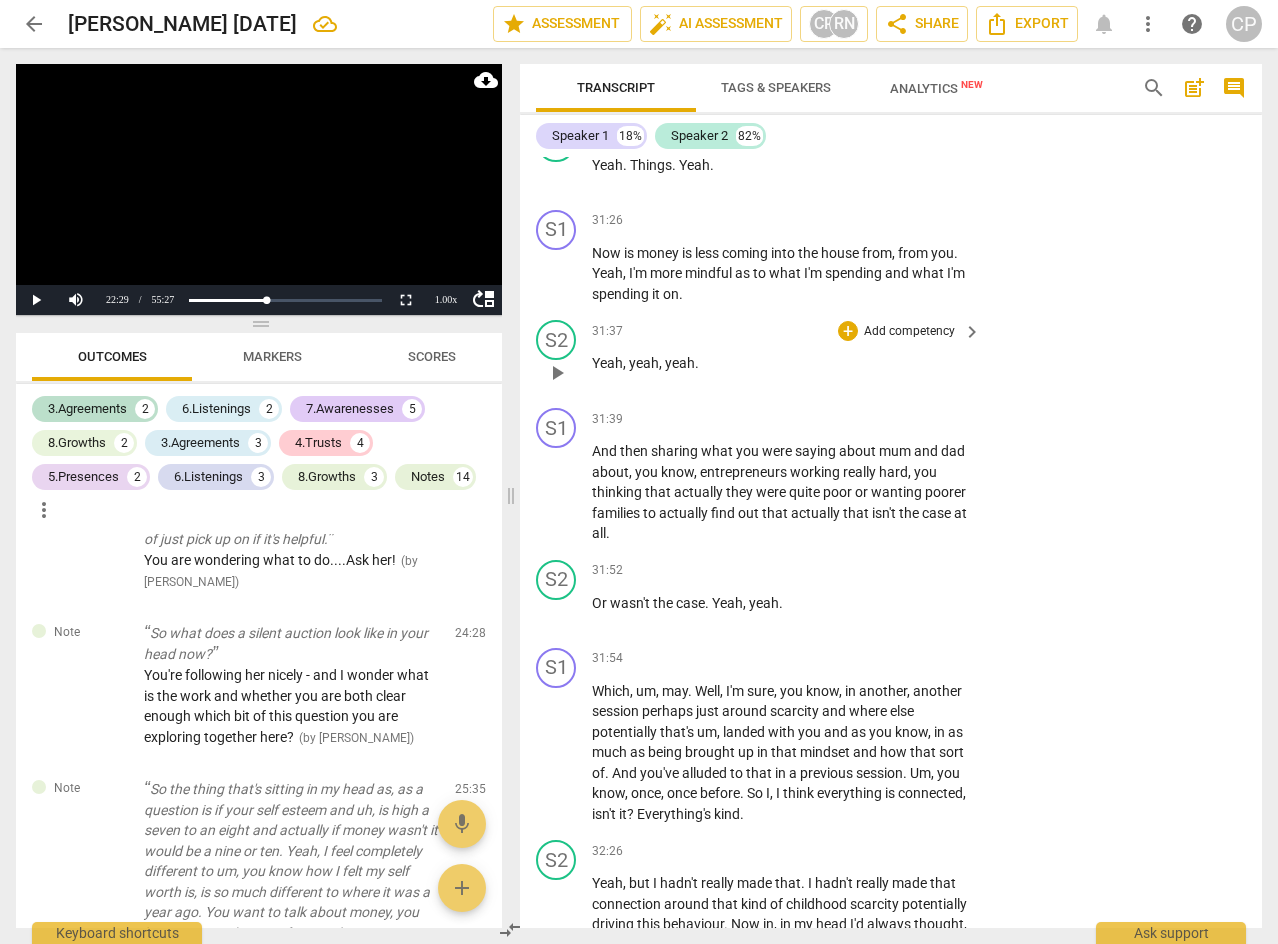 scroll, scrollTop: 11659, scrollLeft: 0, axis: vertical 